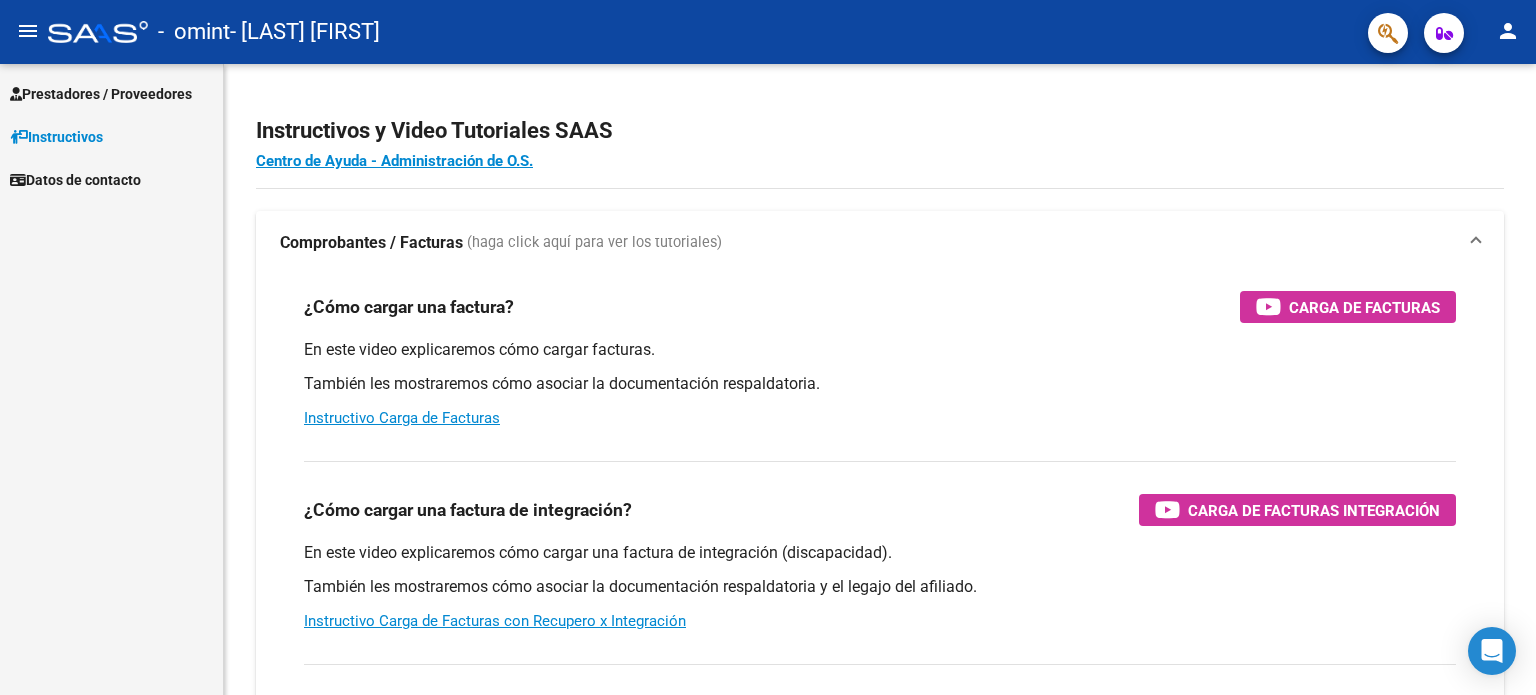 scroll, scrollTop: 0, scrollLeft: 0, axis: both 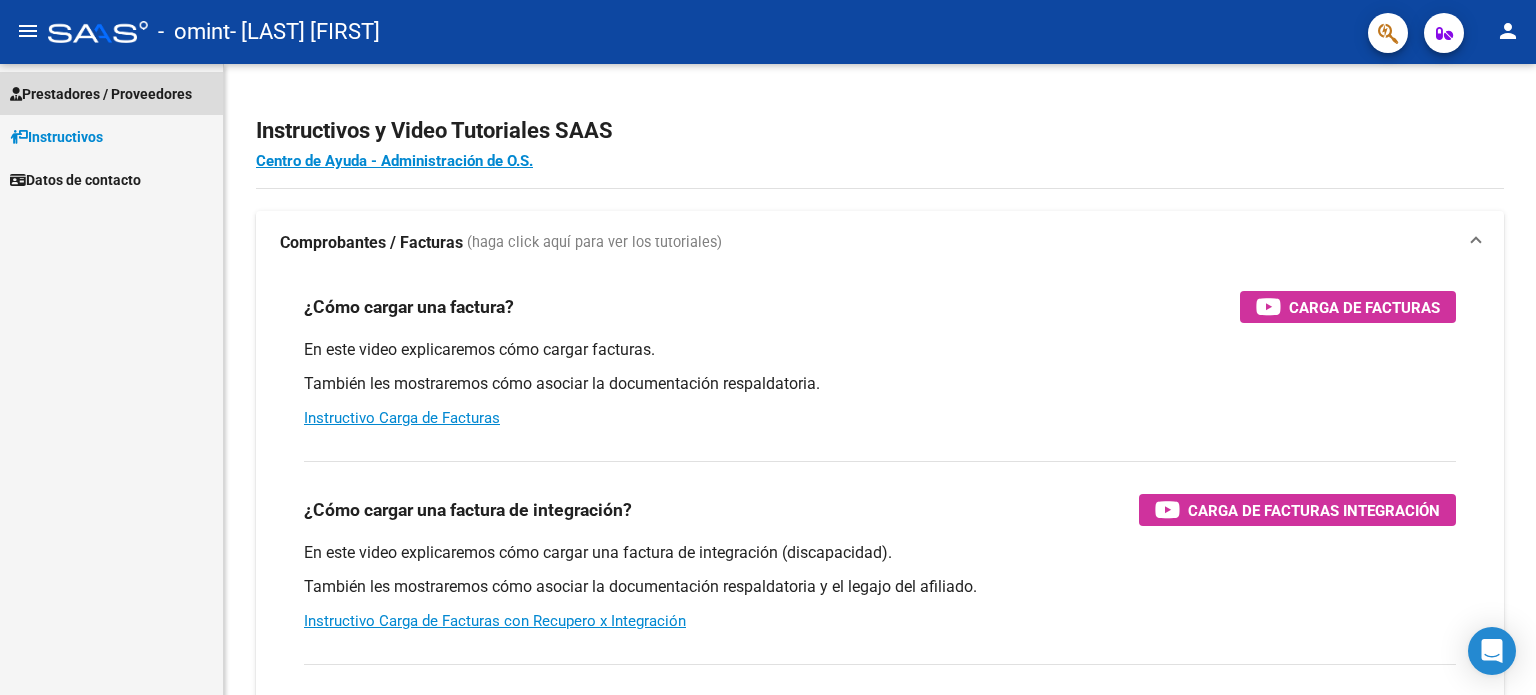 click on "Prestadores / Proveedores" at bounding box center [101, 94] 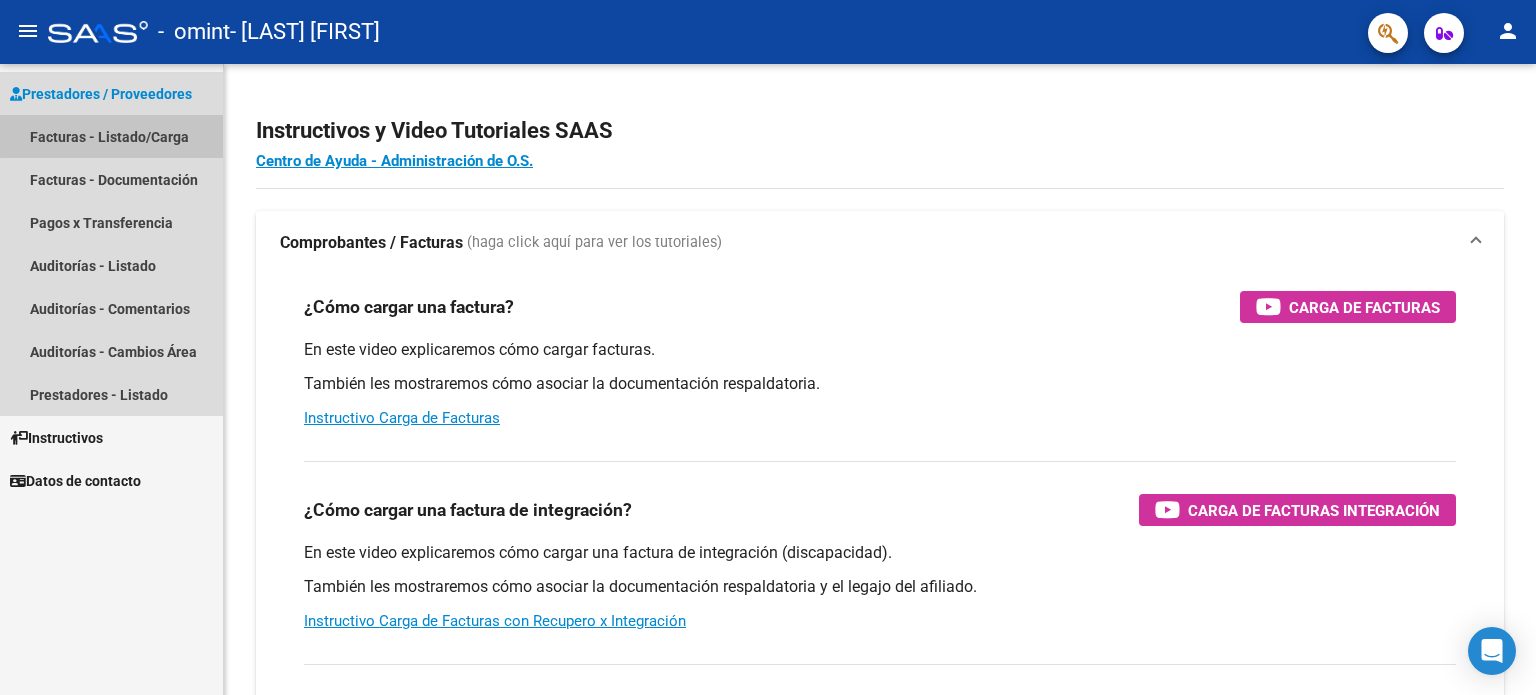 click on "Facturas - Listado/Carga" at bounding box center [111, 136] 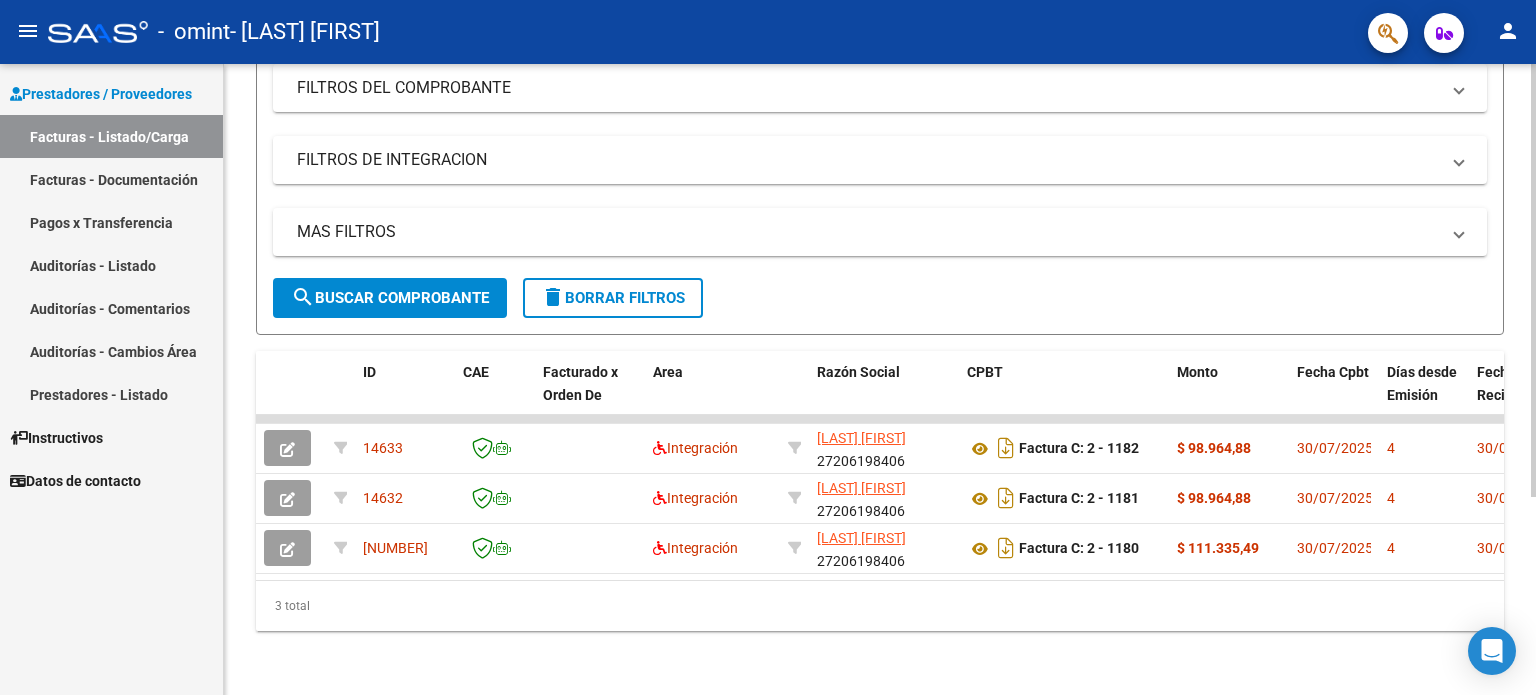 scroll, scrollTop: 288, scrollLeft: 0, axis: vertical 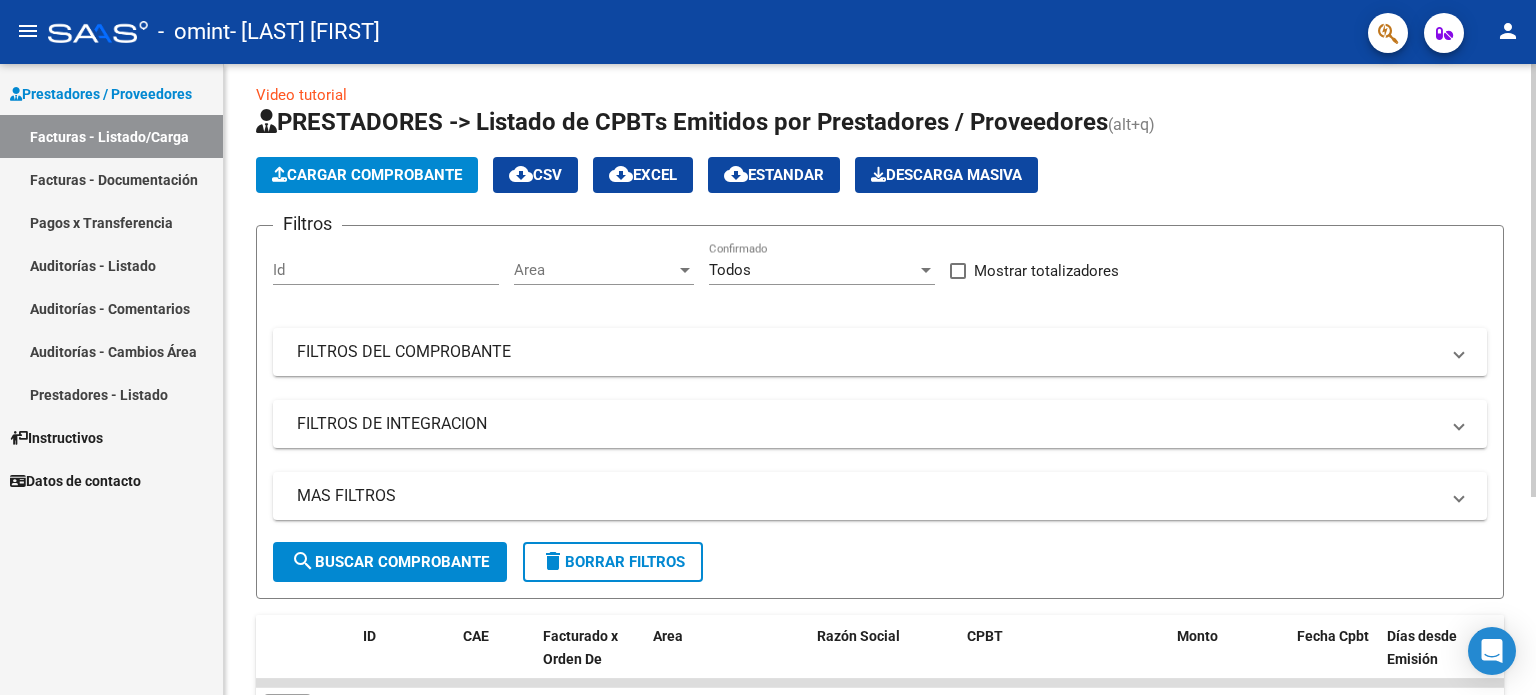 click on "Video tutorial PRESTADORES -> Listado de CPBTs Emitidos por Prestadores / Proveedores (alt+q) Cargar Comprobante cloud_download CSV cloud_download EXCEL cloud_download Estandar Descarga Masiva Filtros Id Area Area Todos Confirmado Mostrar totalizadores FILTROS DEL COMPROBANTE Comprobante Tipo Comprobante Tipo Start date – End date Fec. Comprobante Desde / Hasta Días Emisión Desde(cant. días) Días Emisión Hasta(cant. días) CUIT / Razón Social Pto. Venta Nro. Comprobante Código SSS CAE Válido CAE Válido Todos Cargado Módulo Hosp. Todos Tiene facturacion Apócrifa Hospital Refes FILTROS DE INTEGRACION Período De Prestación Campos del Archivo de Rendición Devuelto x SSS (dr_envio) Todos Rendido x SSS (dr_envio) Tipo de Registro Tipo de Registro Período Presentación Período Presentación Campos del Legajo Asociado (preaprobación) Afiliado Legajo (cuil/nombre) Todos Solo facturas preaprobadas MAS FILTROS Todos Con Doc. Respaldatoria Todos Con Trazabilidad Todos – – 4" 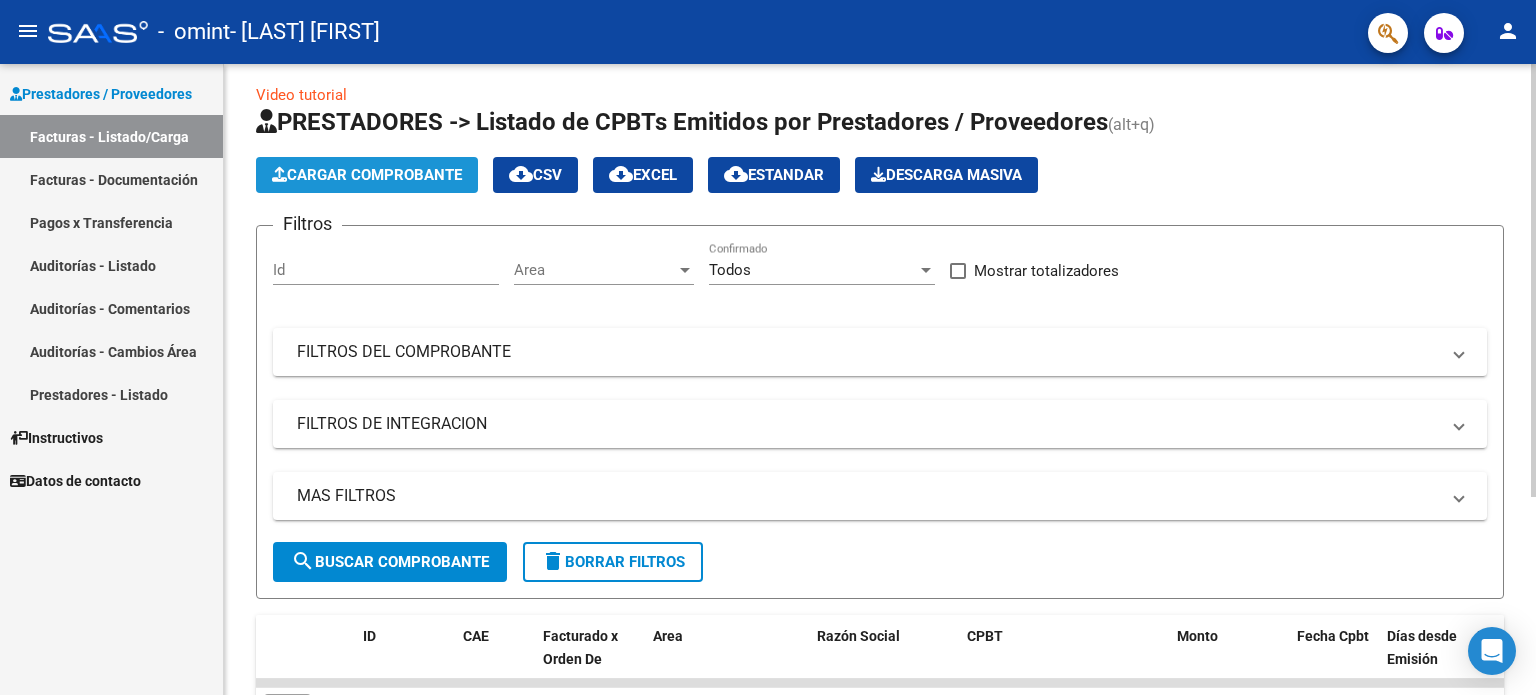 click on "Cargar Comprobante" 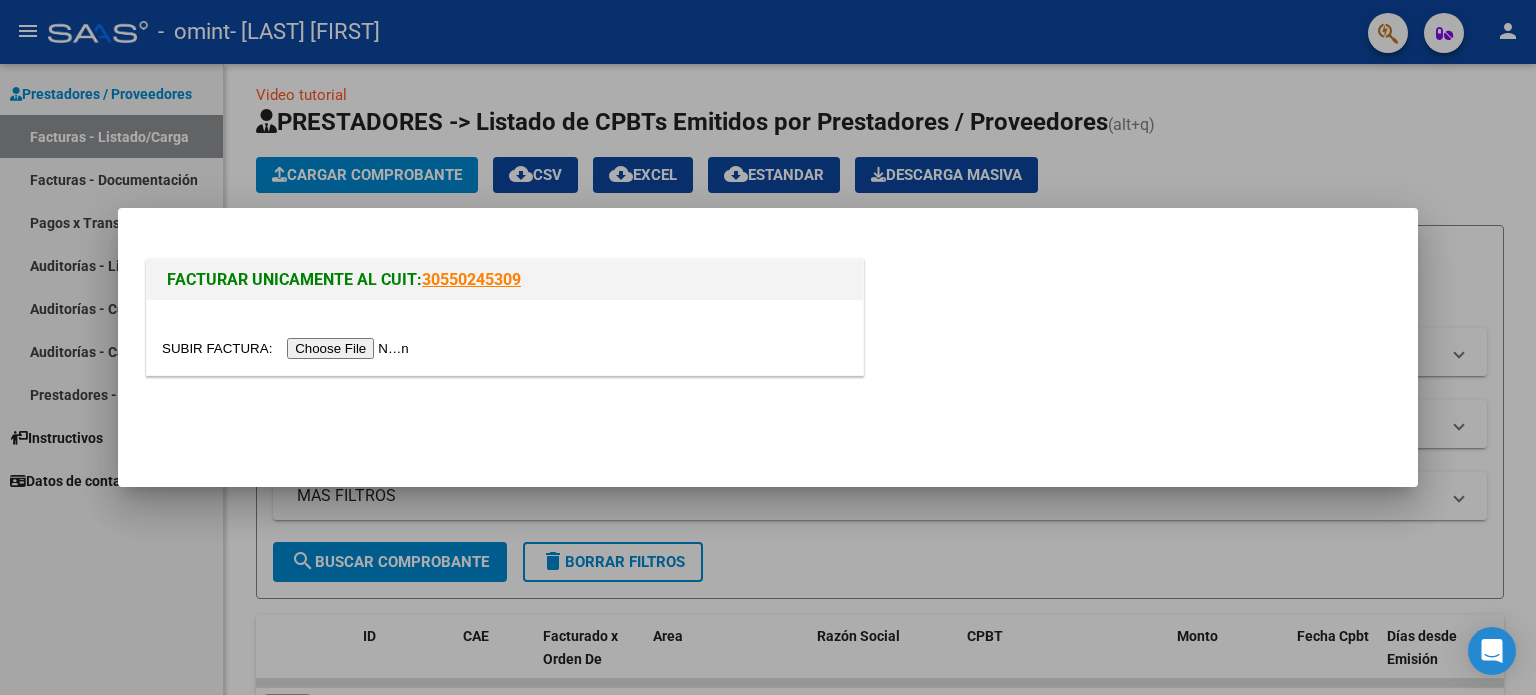 click at bounding box center (768, 347) 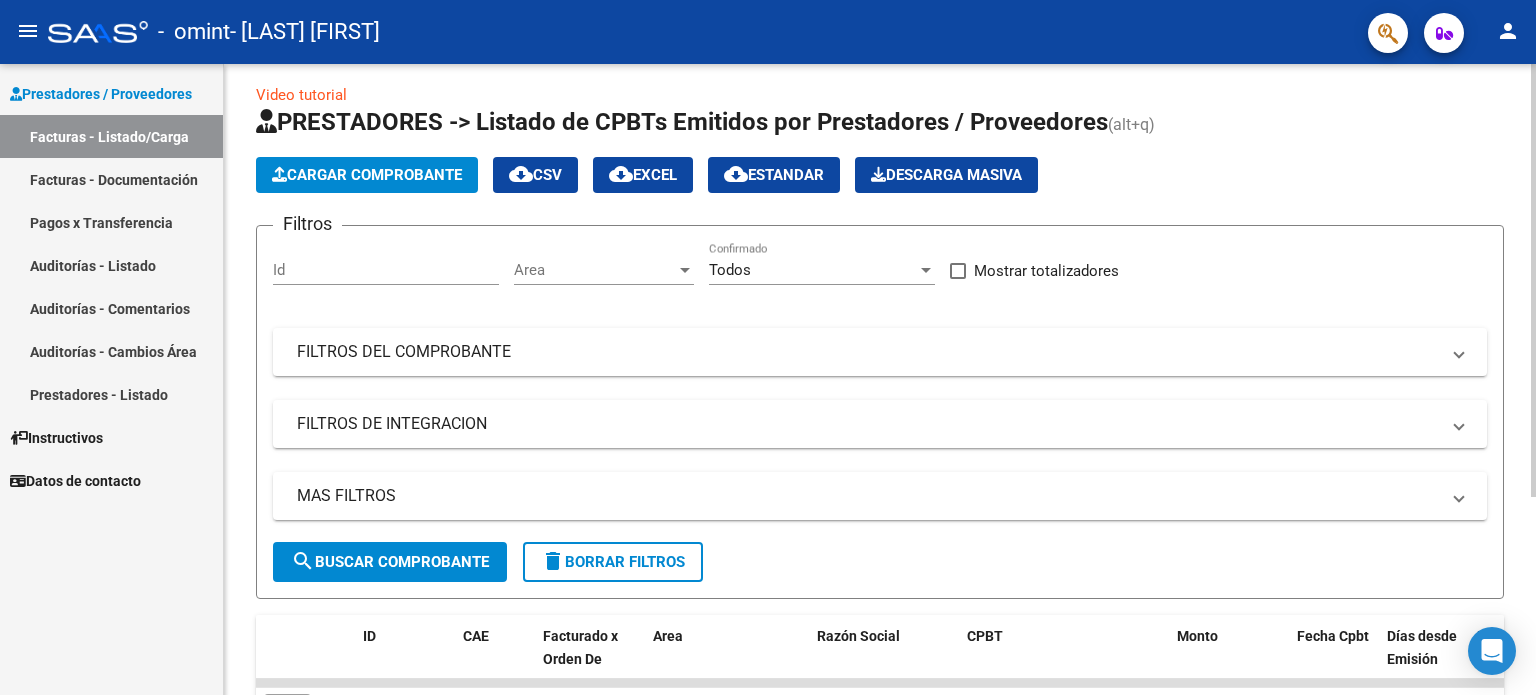 click 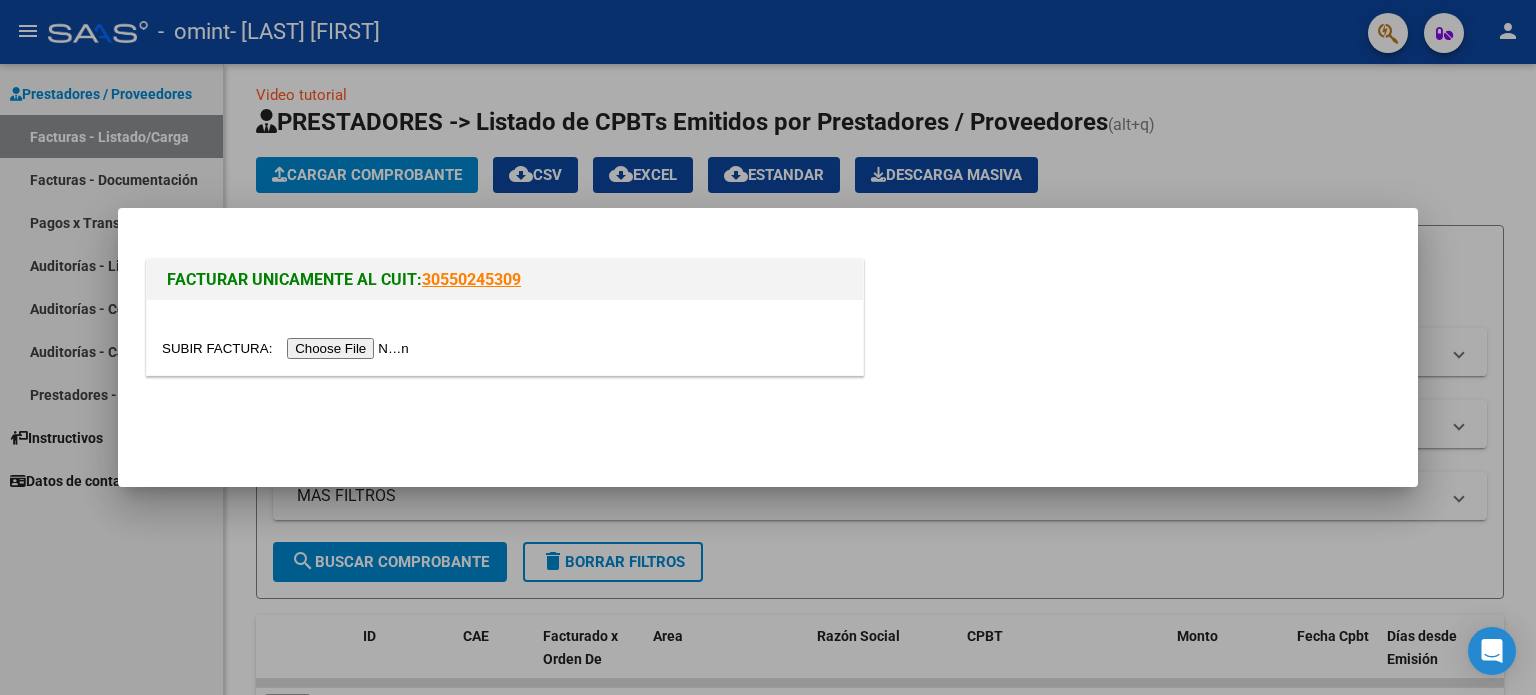 click at bounding box center (288, 348) 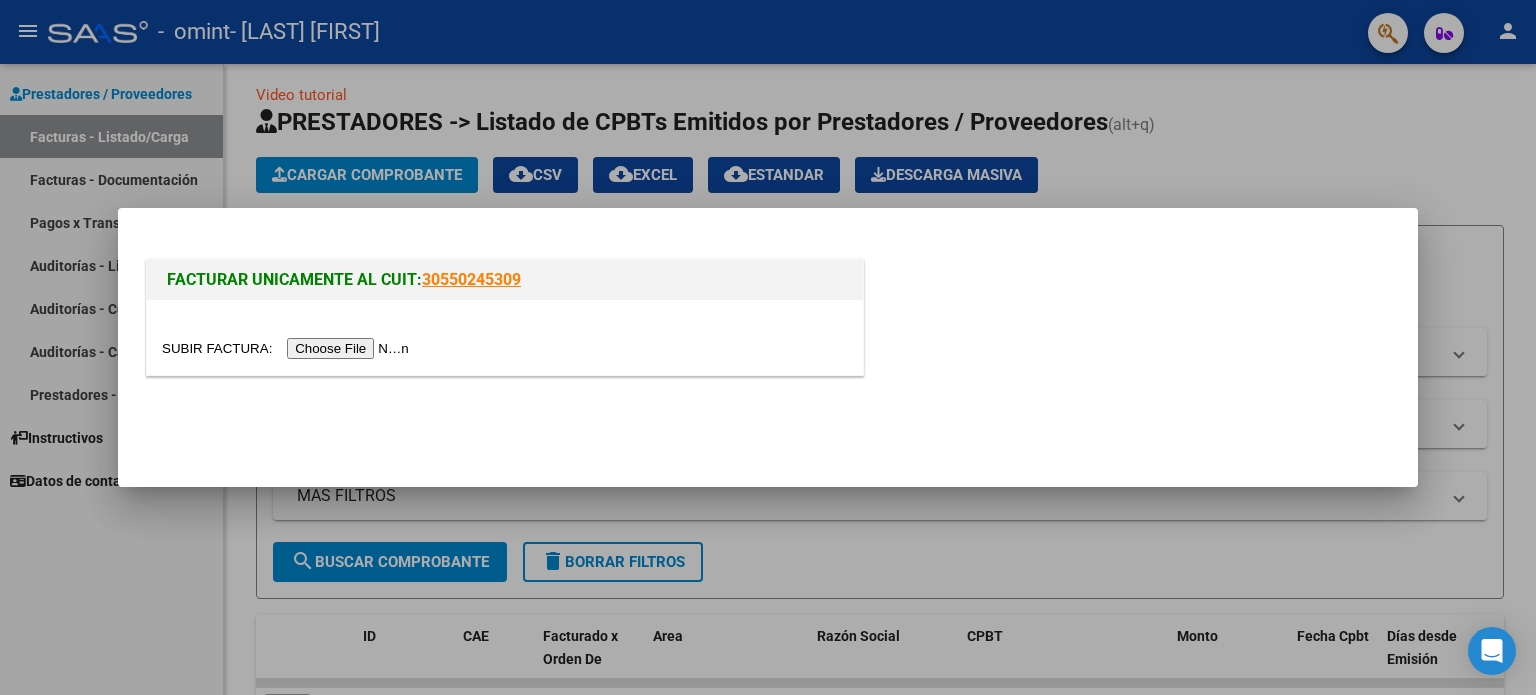 click at bounding box center [768, 347] 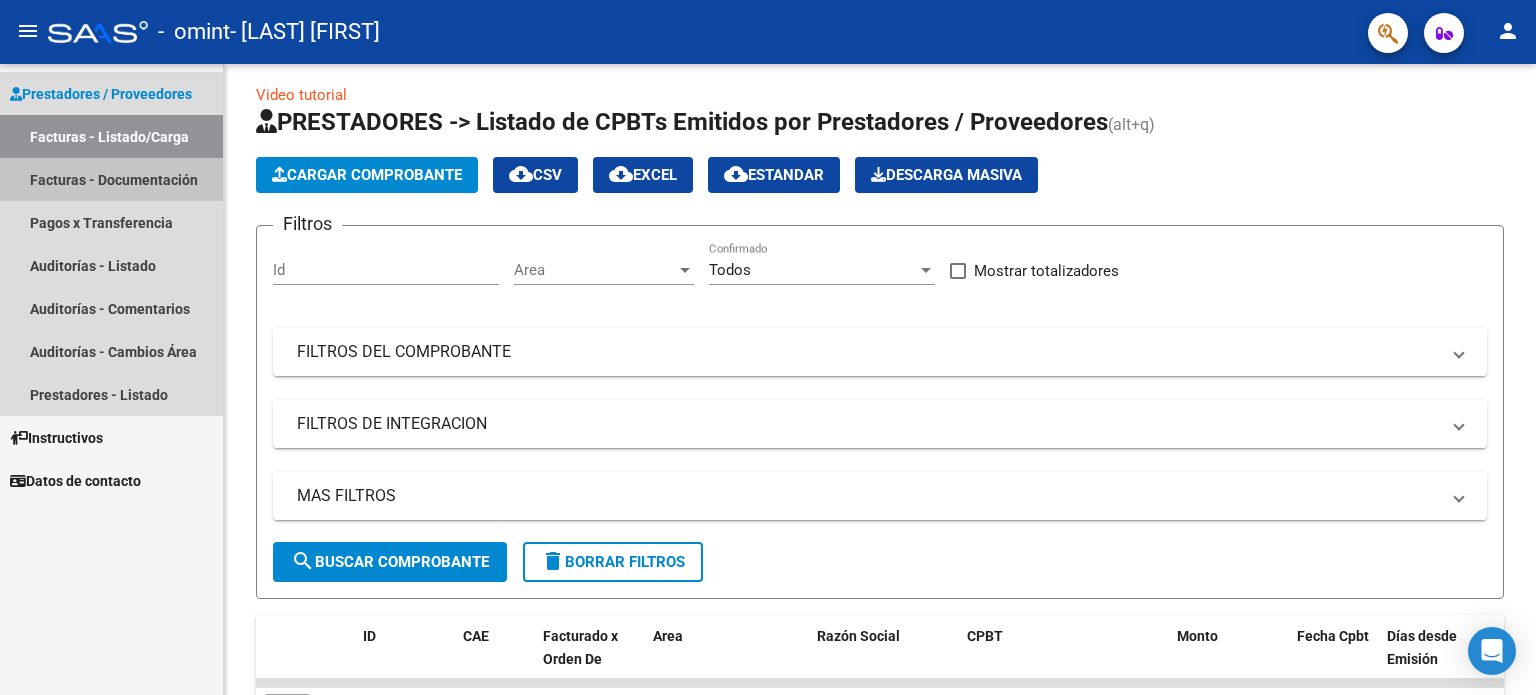 click on "Facturas - Documentación" at bounding box center (111, 179) 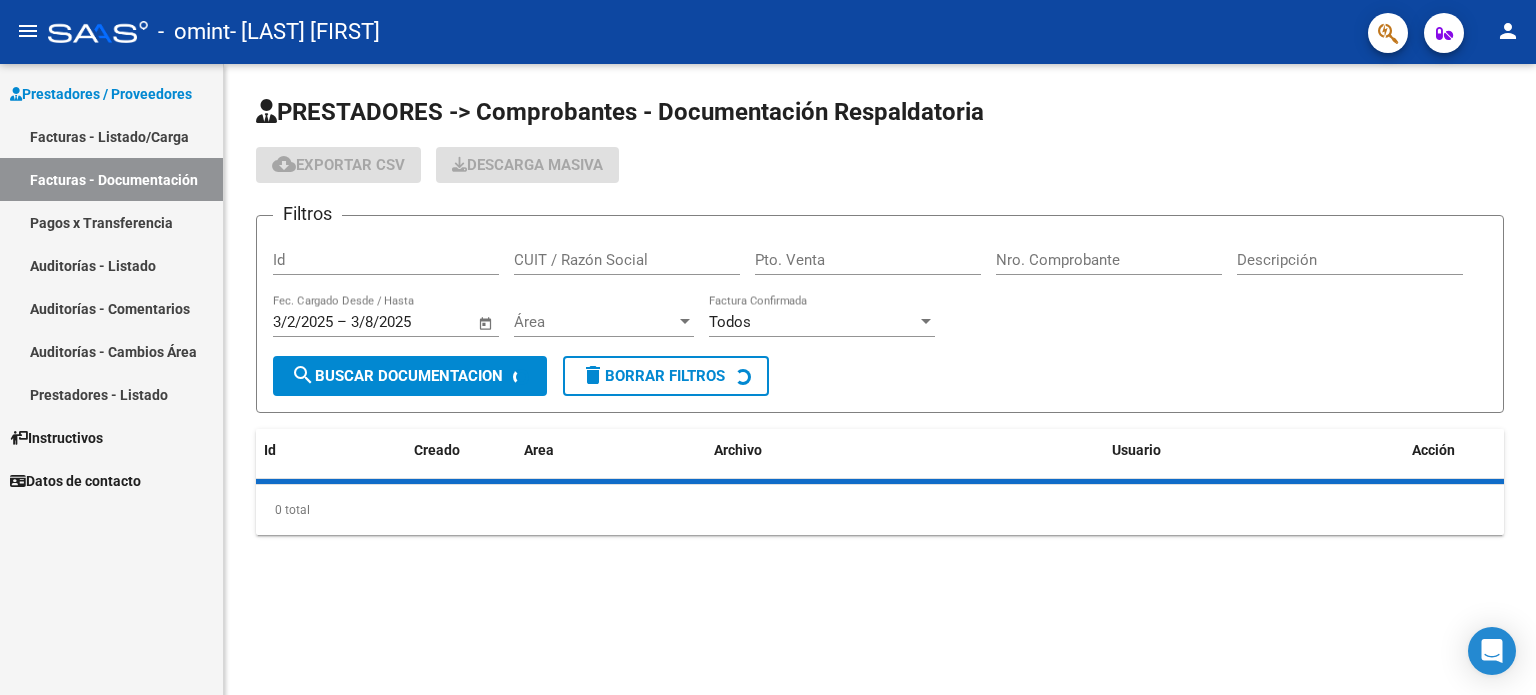 scroll, scrollTop: 0, scrollLeft: 0, axis: both 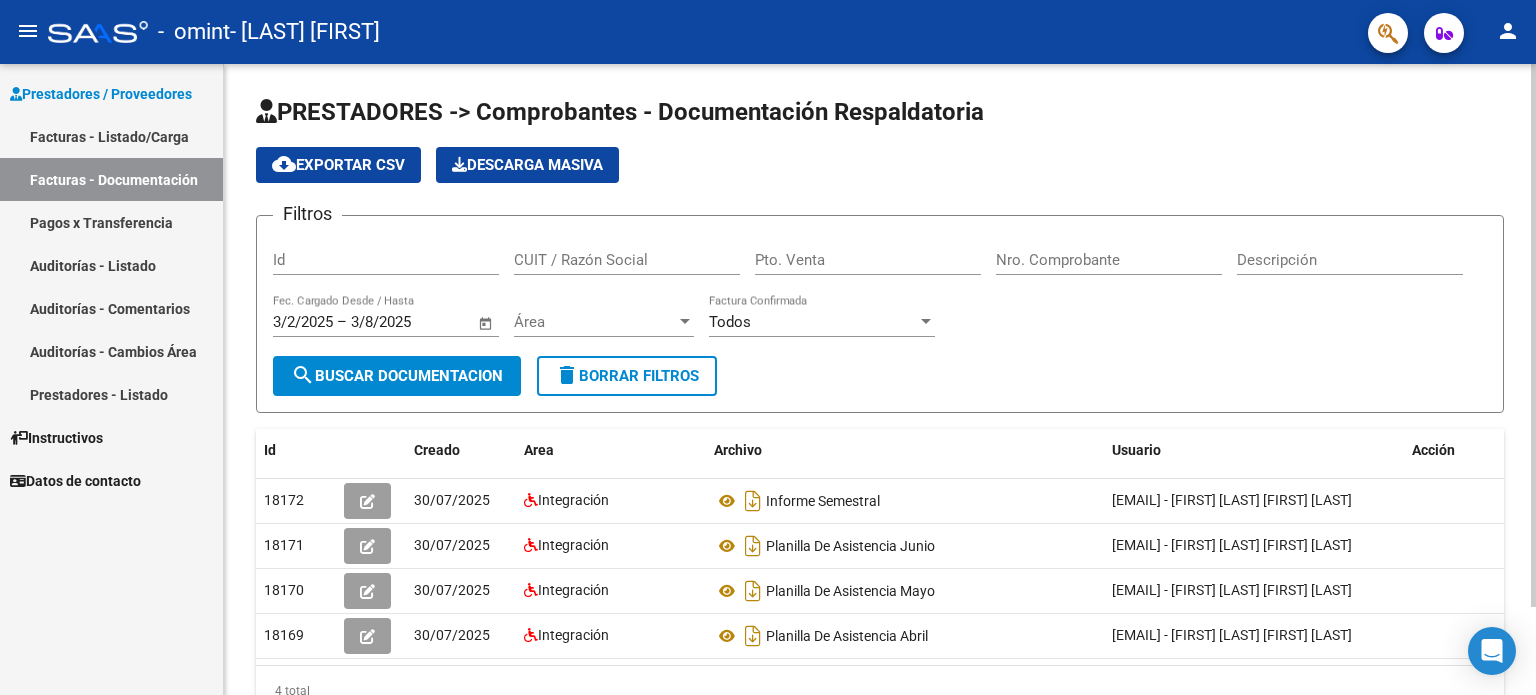 click on "PRESTADORES -> Comprobantes - Documentación Respaldatoria cloud_download Exportar CSV Descarga Masiva Filtros Id CUIT / Razón Social Pto. Venta Nro. Comprobante Descripción 3/2/2025 3/2/2025 – 3/8/2025 3/8/2025 Fec. Cargado Desde / Hasta Área Área Todos Factura Confirmada search Buscar Documentacion delete Borrar Filtros Id Creado Area Archivo Usuario Acción 18172 30/07/2025 Integración Informe Semestral [EMAIL] - [FIRST] [LAST] [FIRST] [LAST] 18171 30/07/2025 Integración Planilla De Asistencia Junio [EMAIL] - [FIRST] [LAST] [FIRST] [LAST] 18170 30/07/2025 Integración Planilla De Asistencia Mayo [EMAIL] - [FIRST] [LAST] [FIRST] [LAST] 18169 30/07/2025 Integración Planilla De Asistencia Abril [EMAIL] - [FIRST] [LAST] [FIRST] [LAST] 4 total 1" 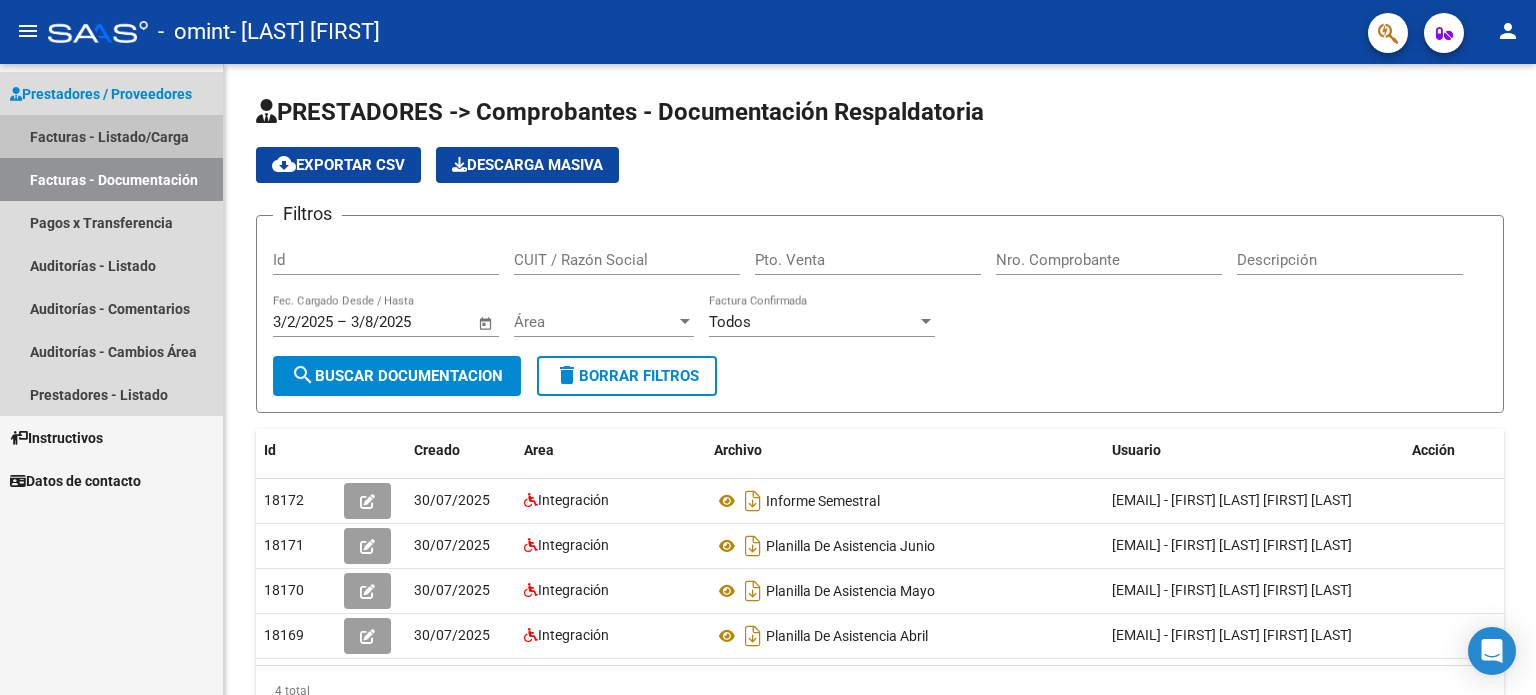 click on "Facturas - Listado/Carga" at bounding box center (111, 136) 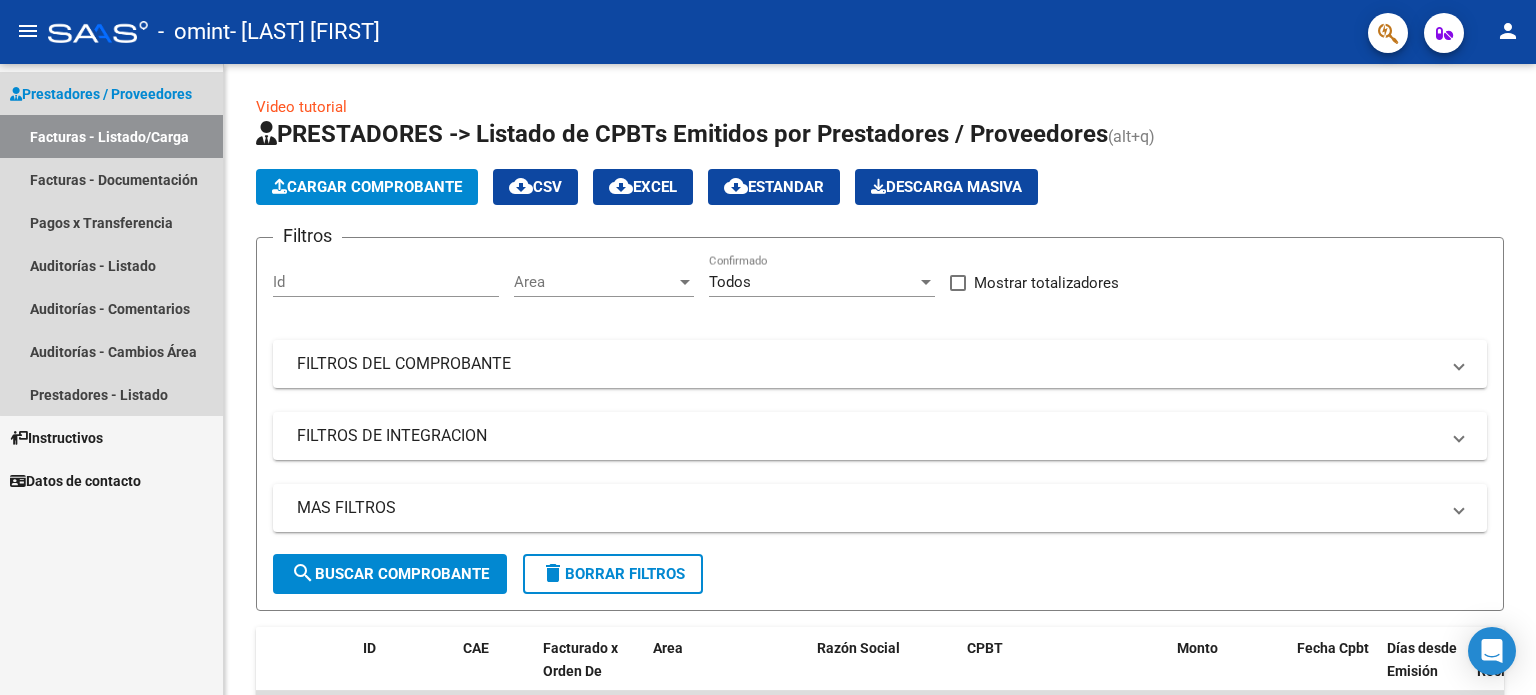click on "Prestadores / Proveedores" at bounding box center (101, 94) 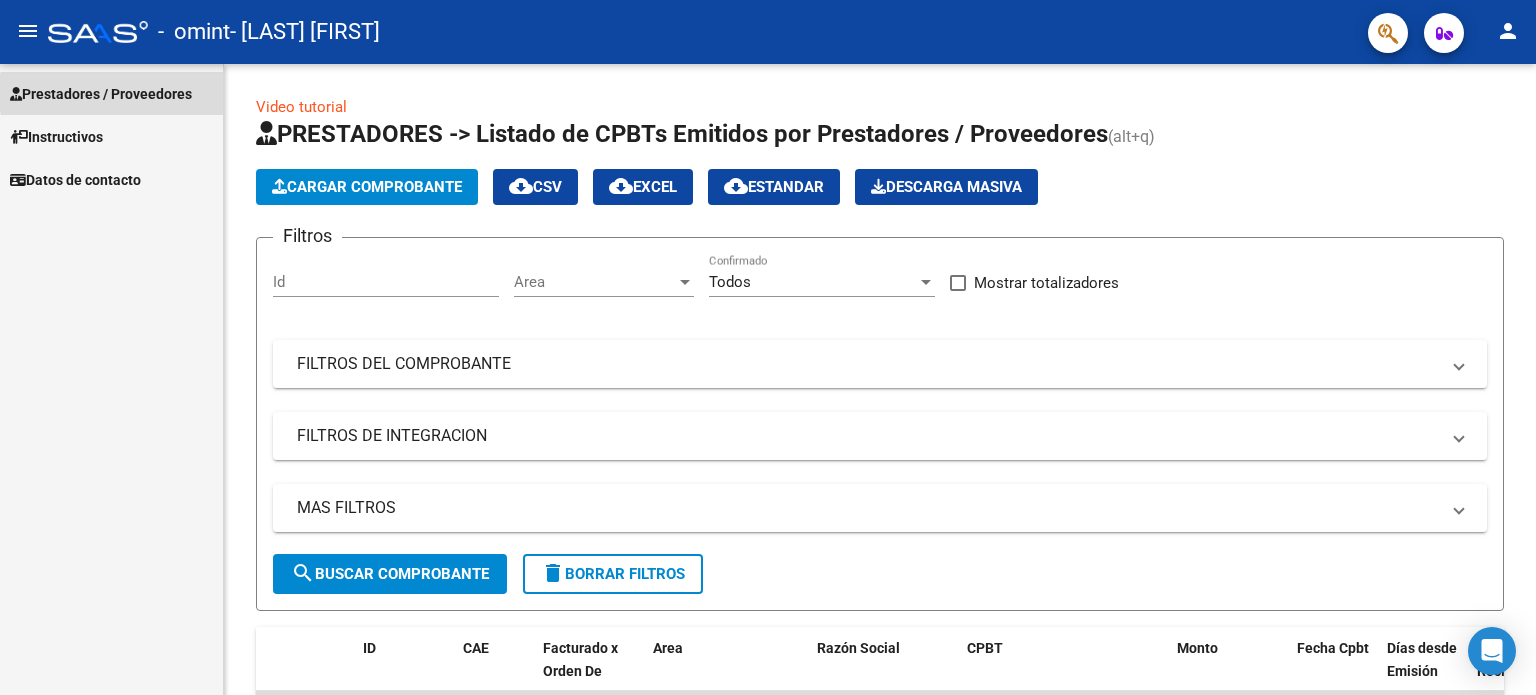 click on "Prestadores / Proveedores" at bounding box center (101, 94) 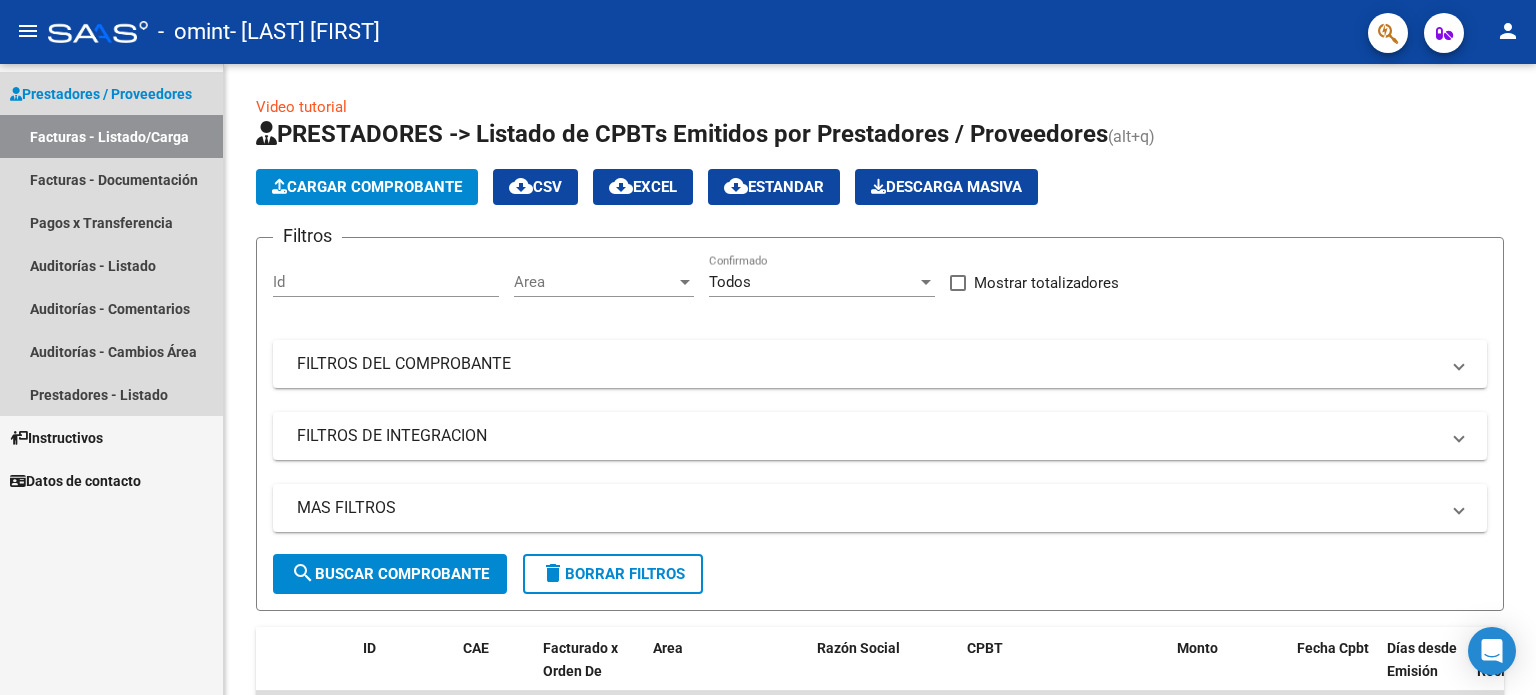 click on "Facturas - Listado/Carga" at bounding box center (111, 136) 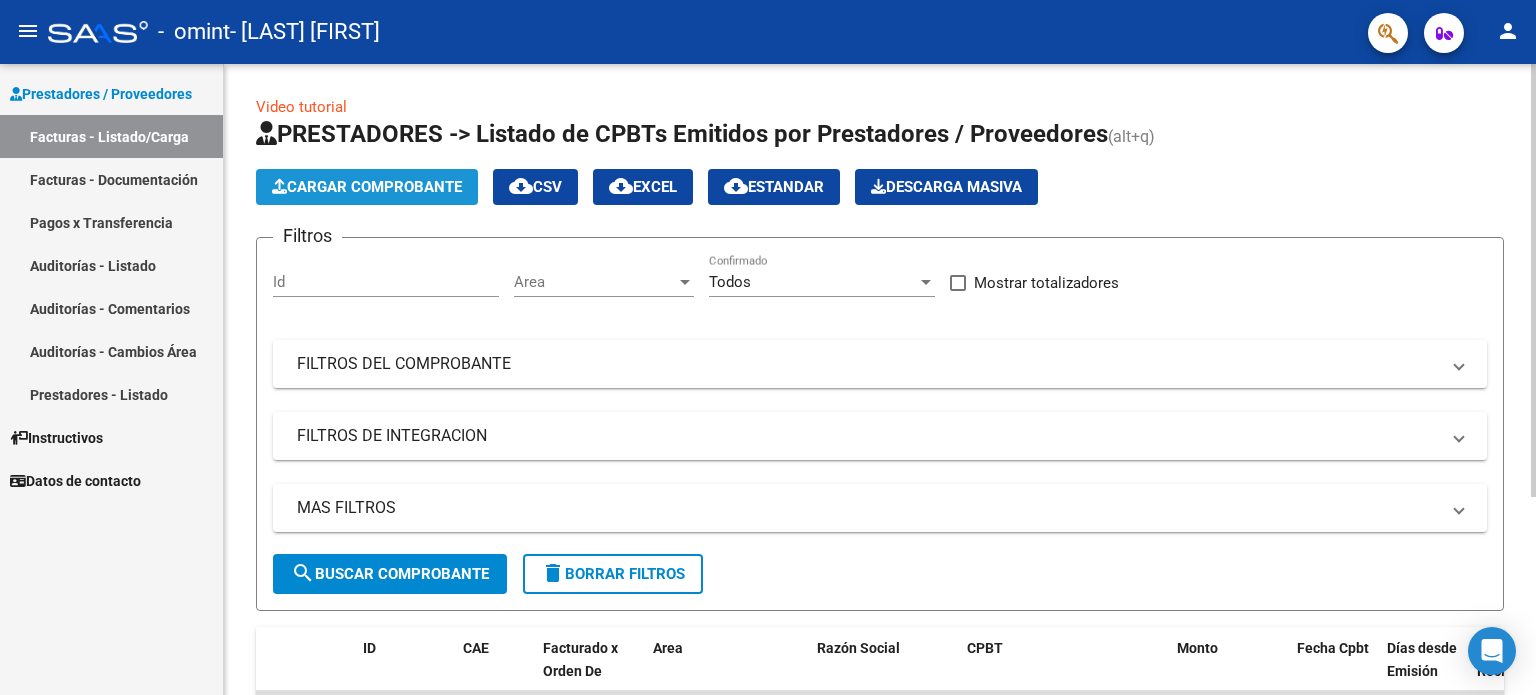 click on "Cargar Comprobante" 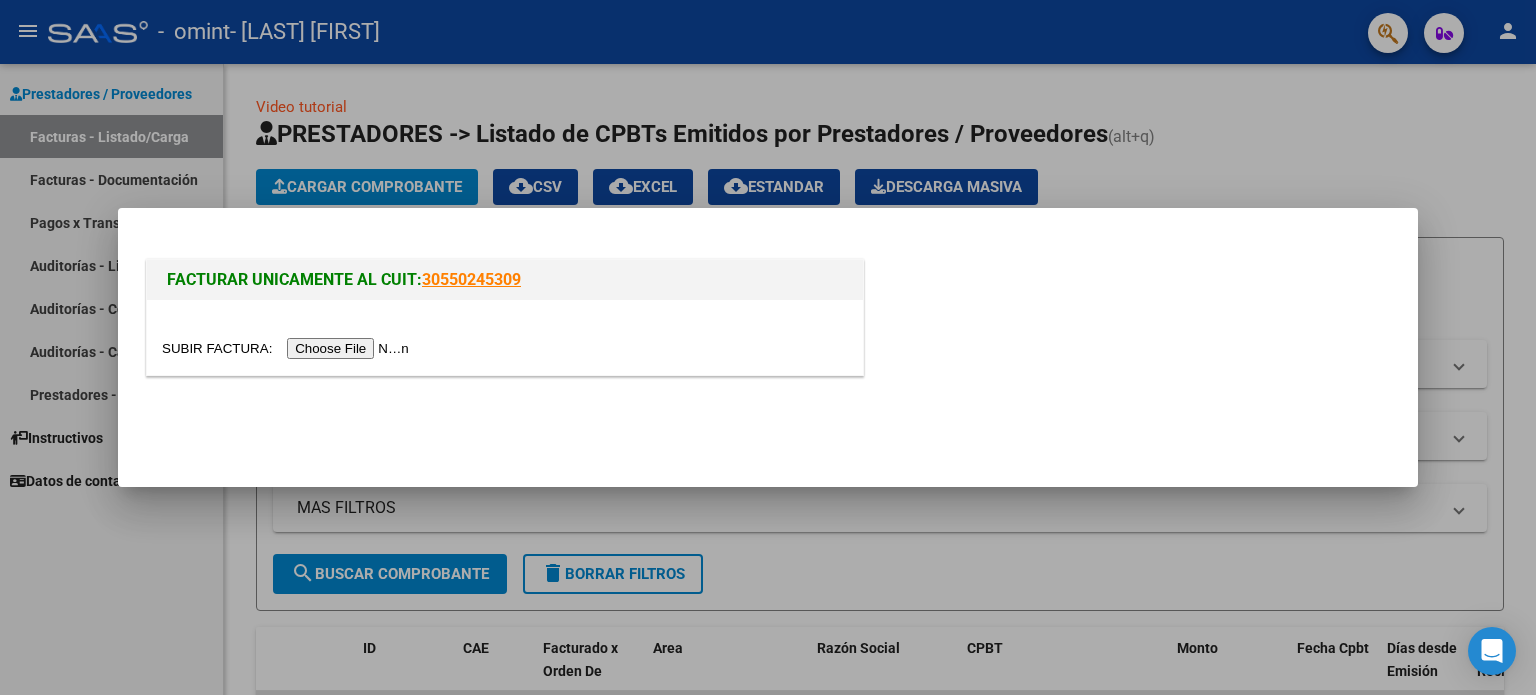 click at bounding box center [288, 348] 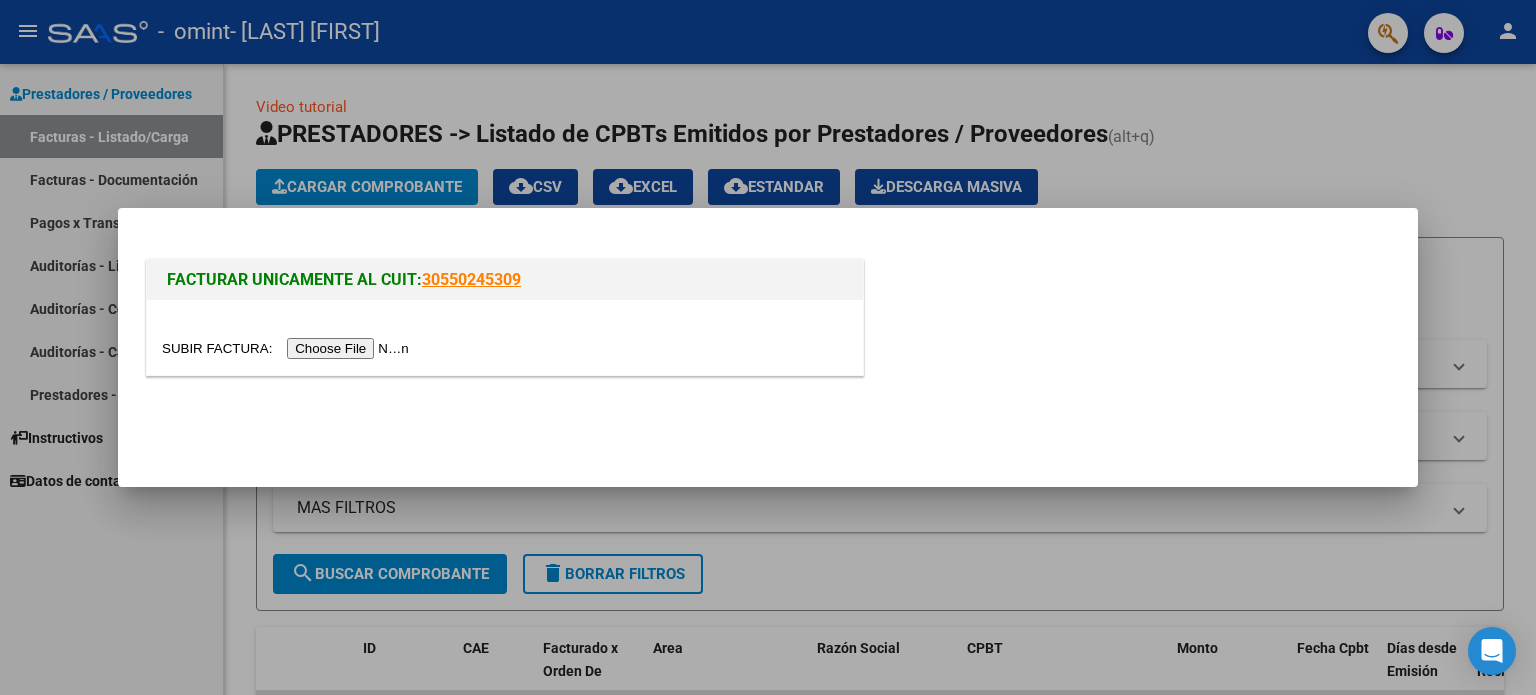 drag, startPoint x: 1367, startPoint y: 153, endPoint x: 1384, endPoint y: 154, distance: 17.029387 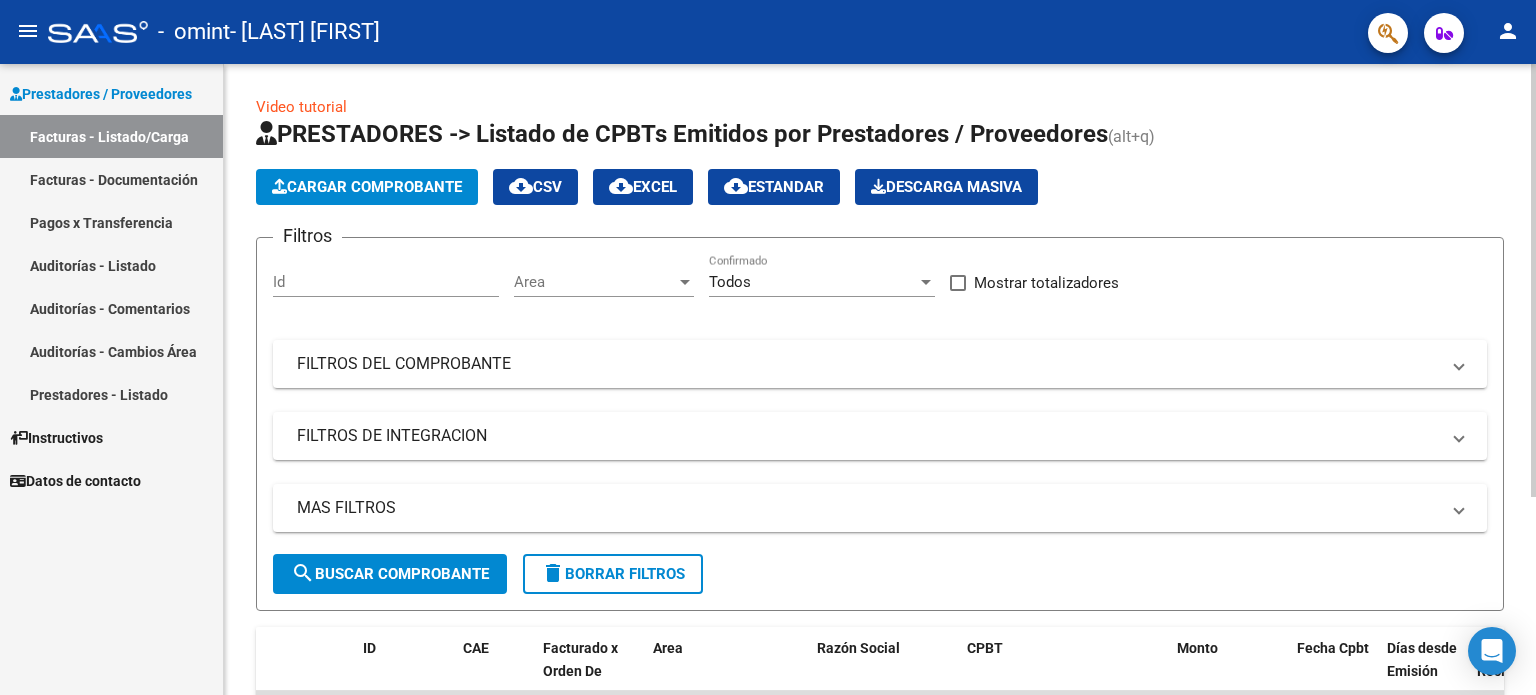 click on "(alt+q)" 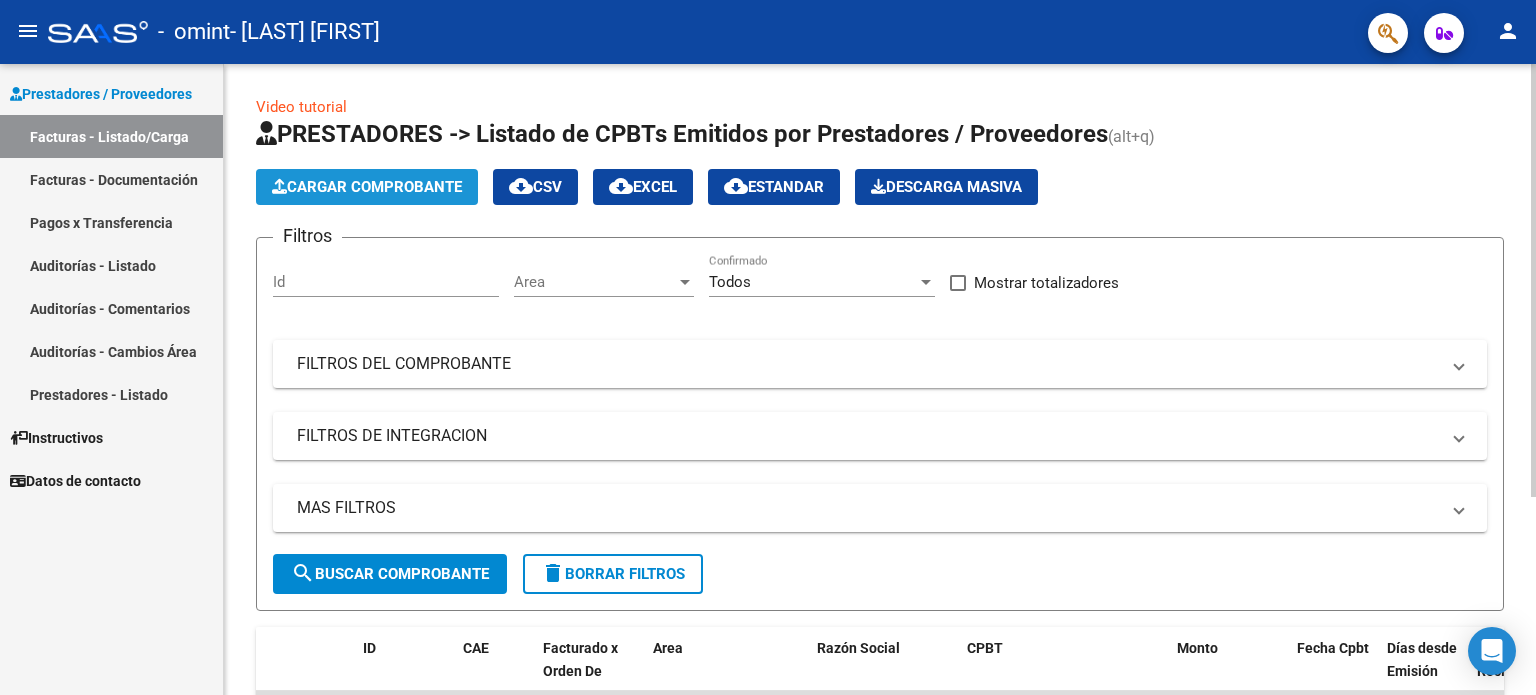 click on "Cargar Comprobante" 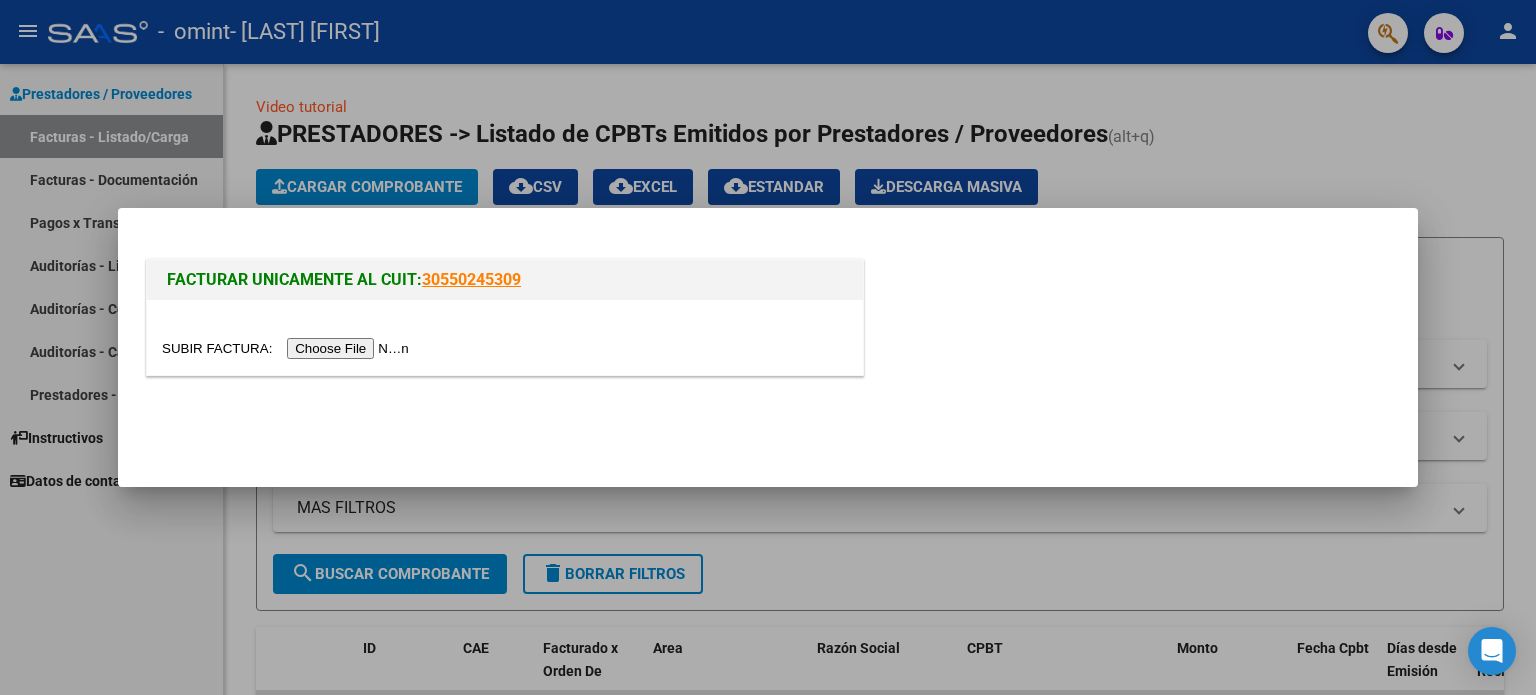 click at bounding box center (288, 348) 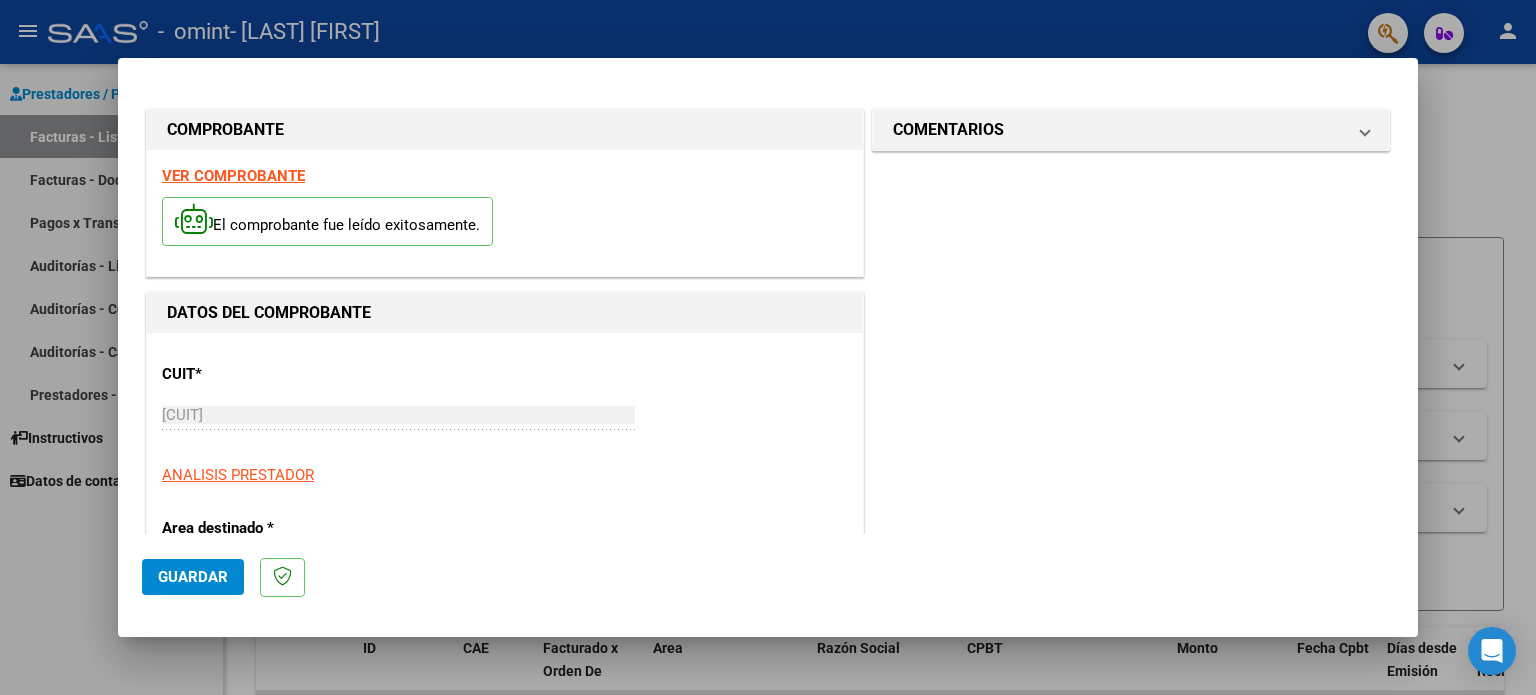 click at bounding box center [768, 347] 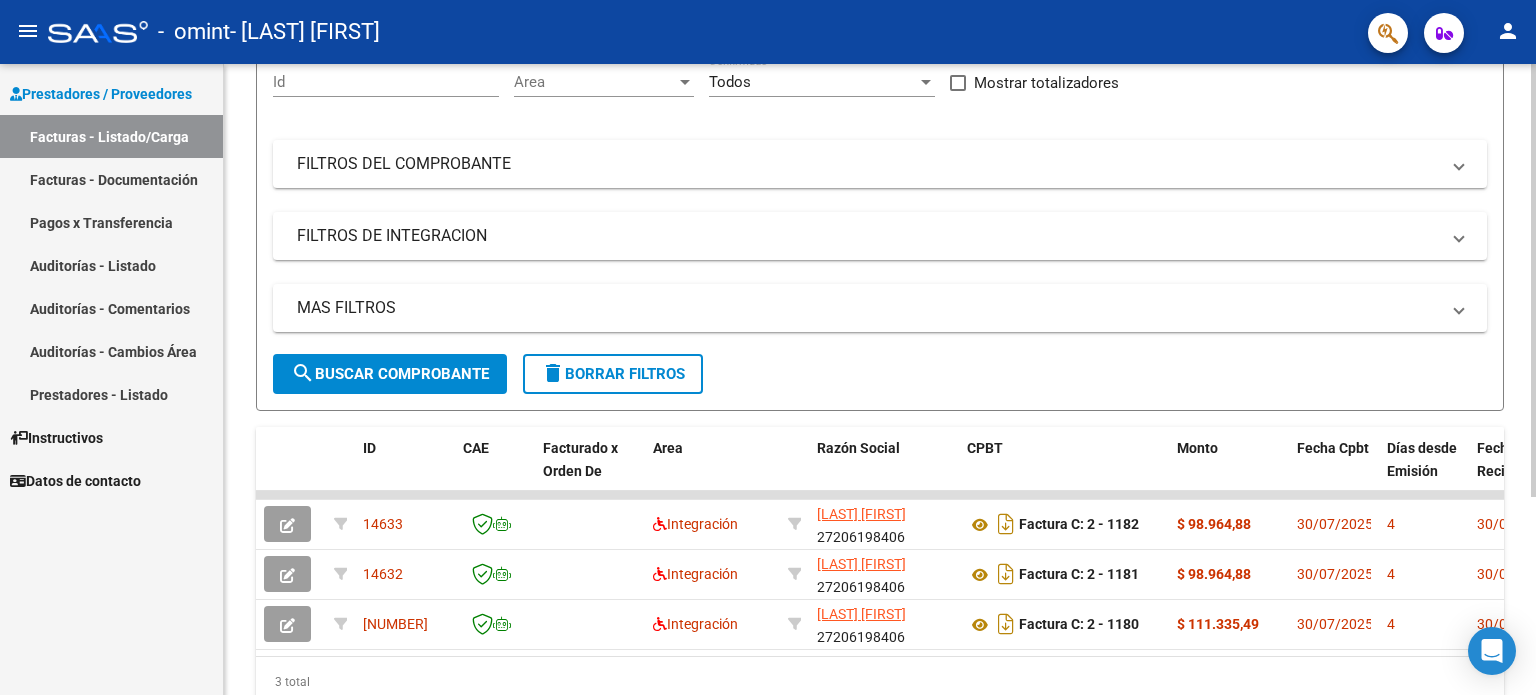 scroll, scrollTop: 288, scrollLeft: 0, axis: vertical 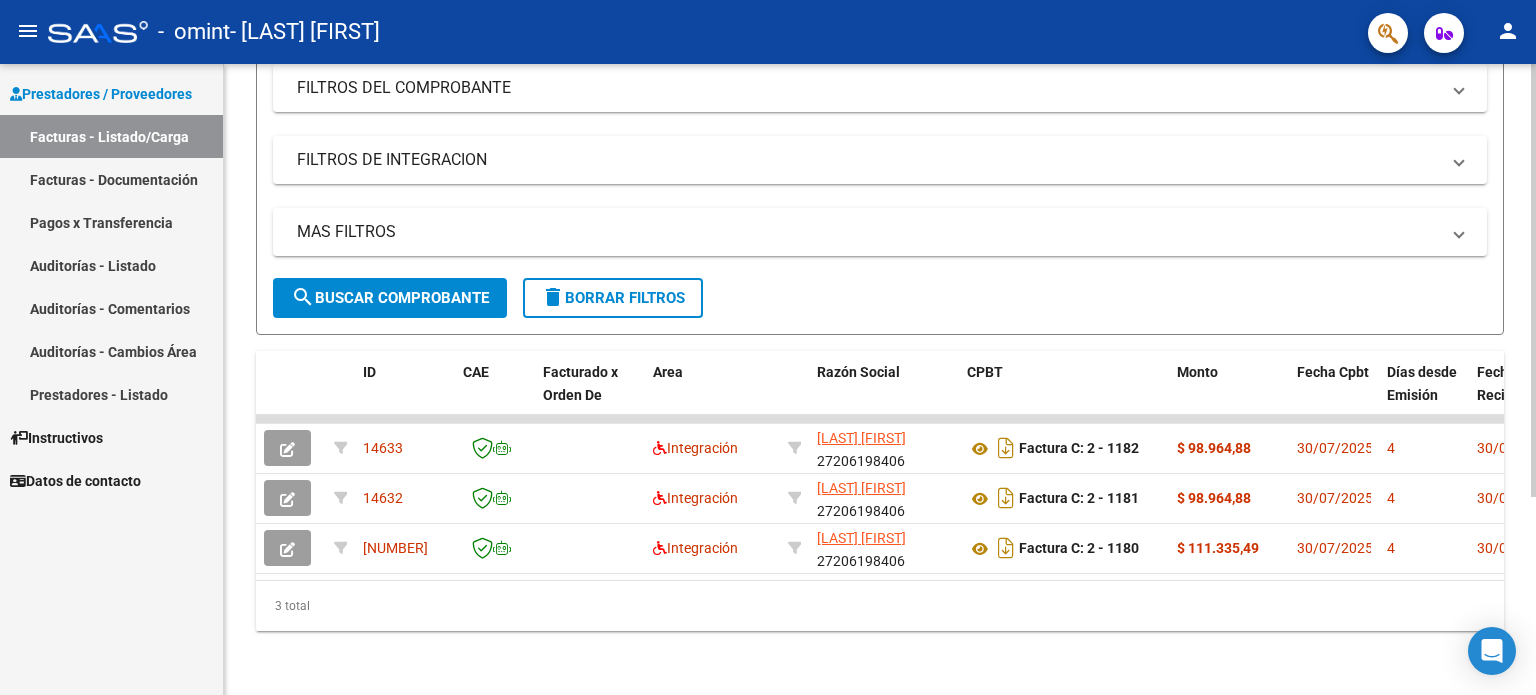 click 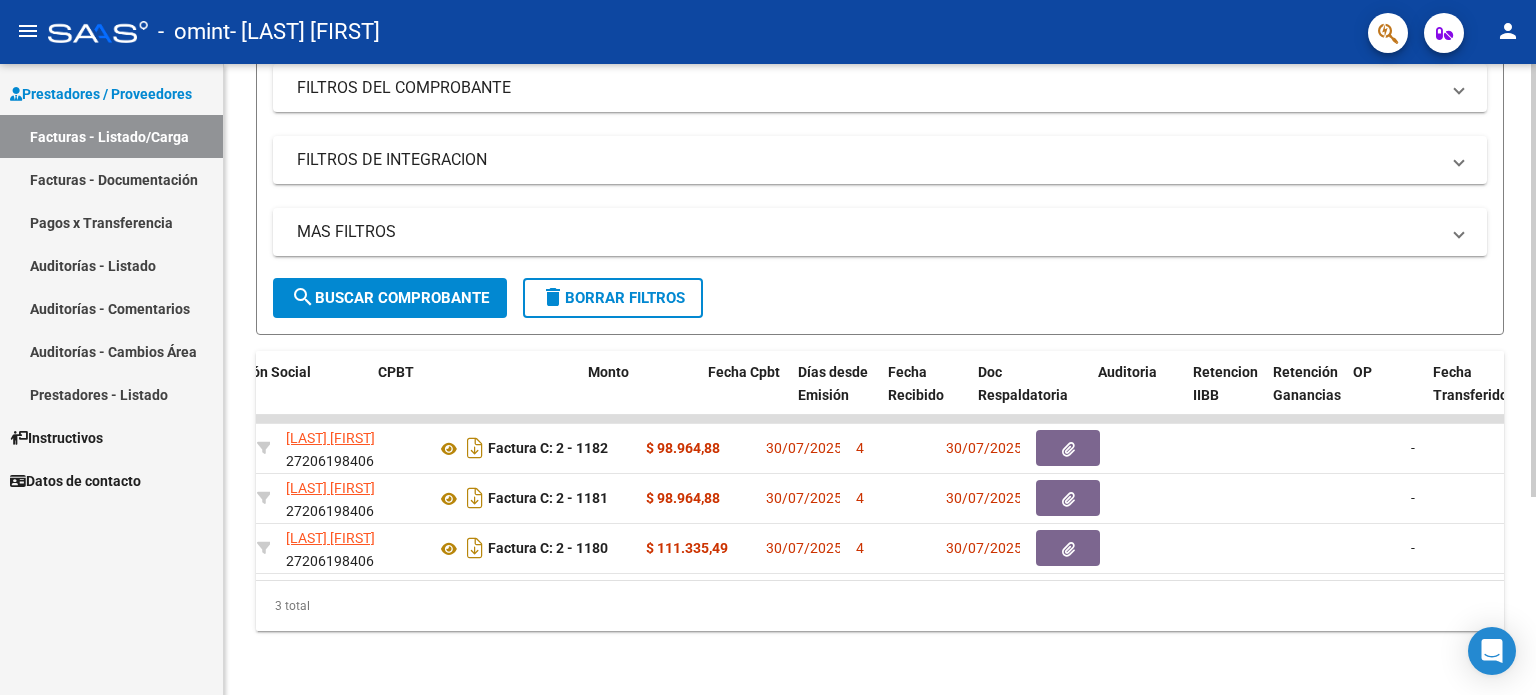 scroll, scrollTop: 0, scrollLeft: 640, axis: horizontal 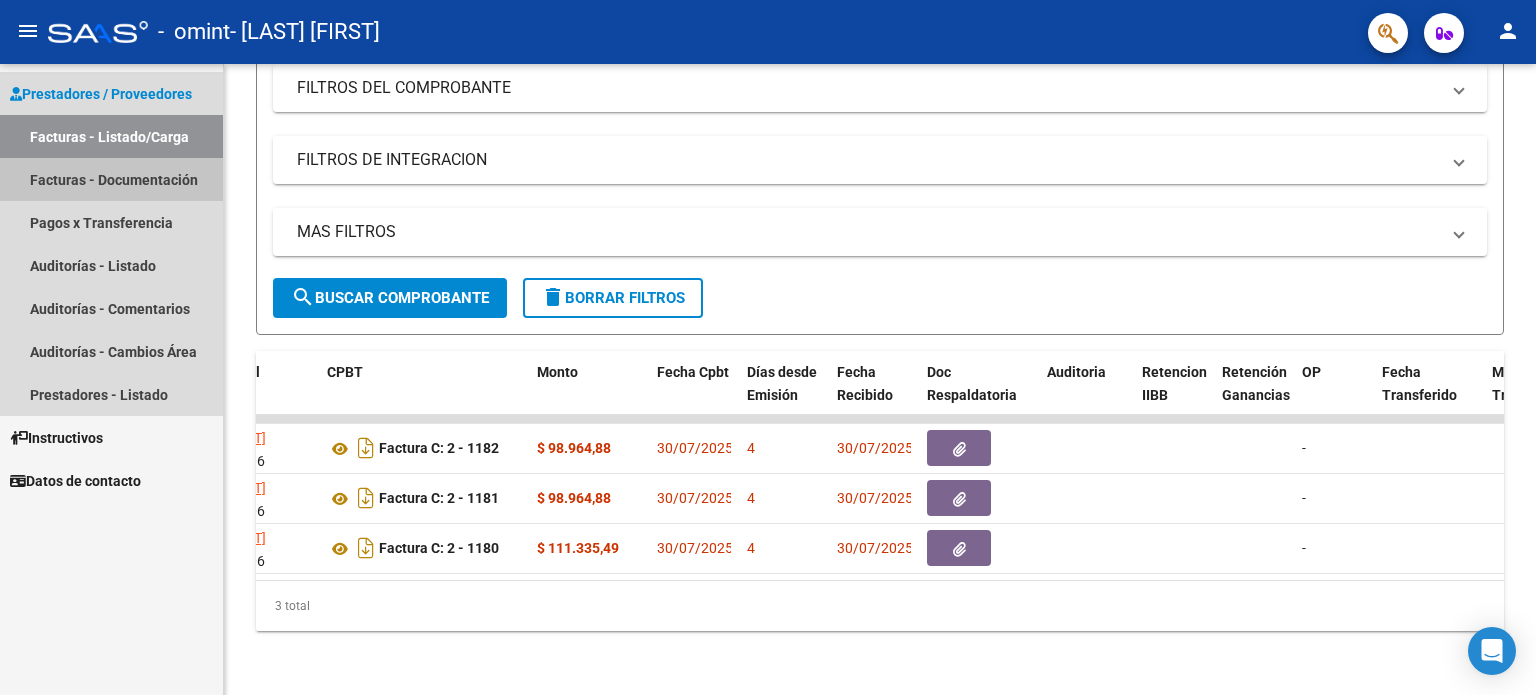 click on "Facturas - Documentación" at bounding box center (111, 179) 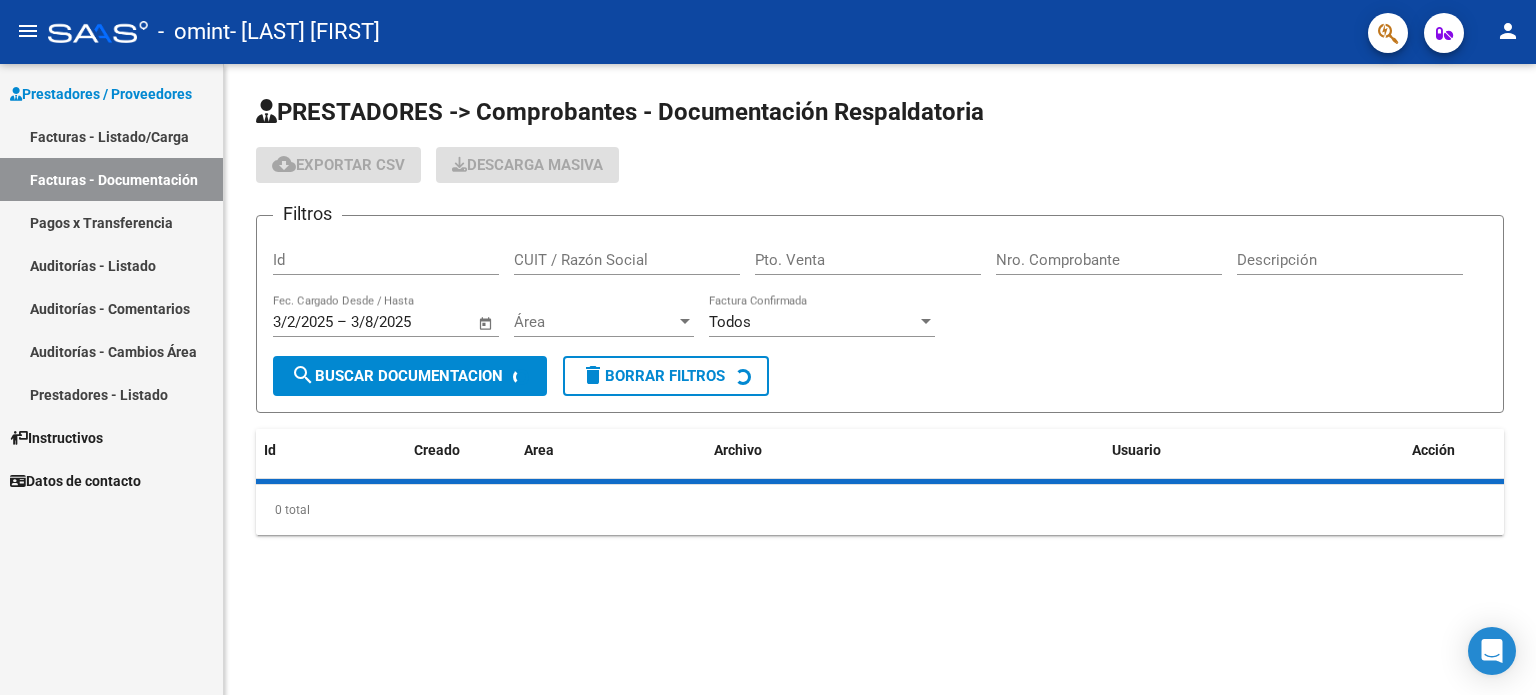 scroll, scrollTop: 0, scrollLeft: 0, axis: both 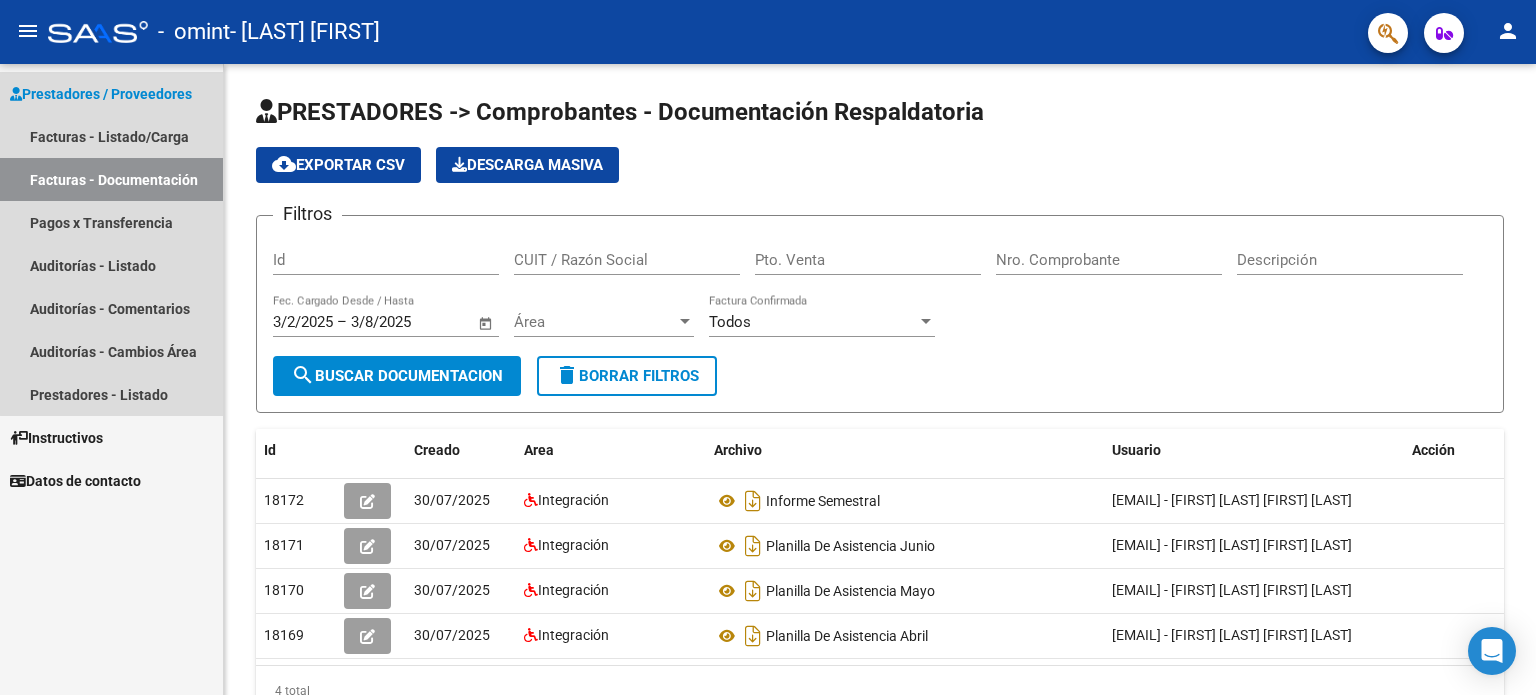 click on "Prestadores / Proveedores" at bounding box center (101, 94) 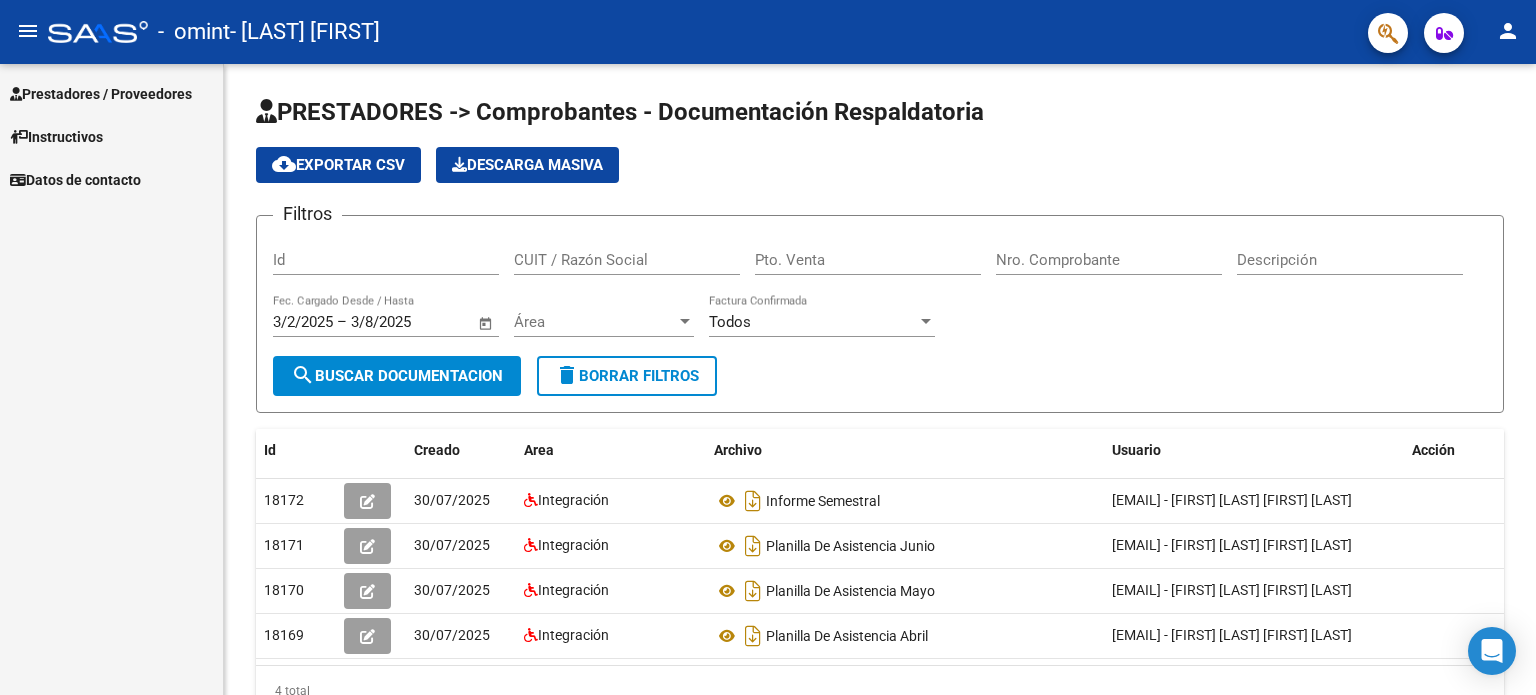 click on "Instructivos" at bounding box center [111, 136] 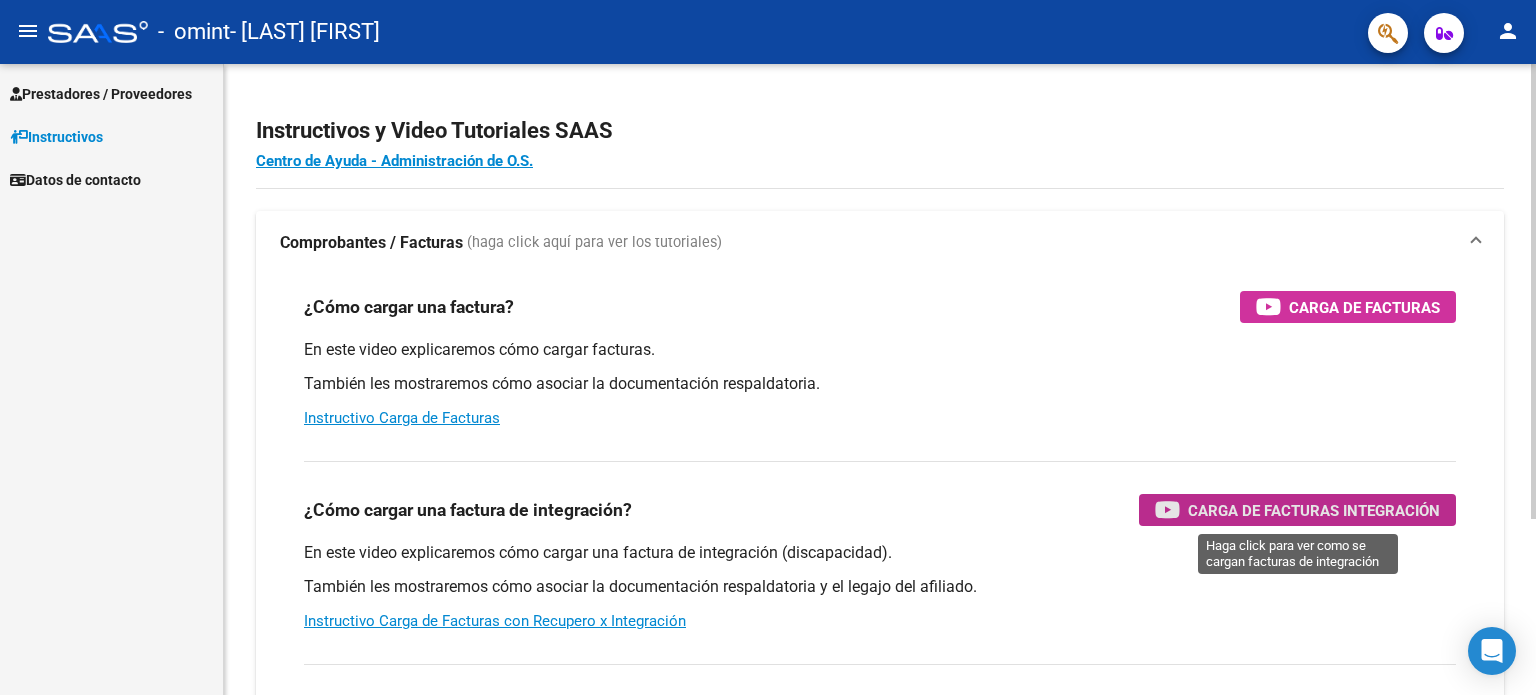 click on "Carga de Facturas Integración" at bounding box center (1314, 510) 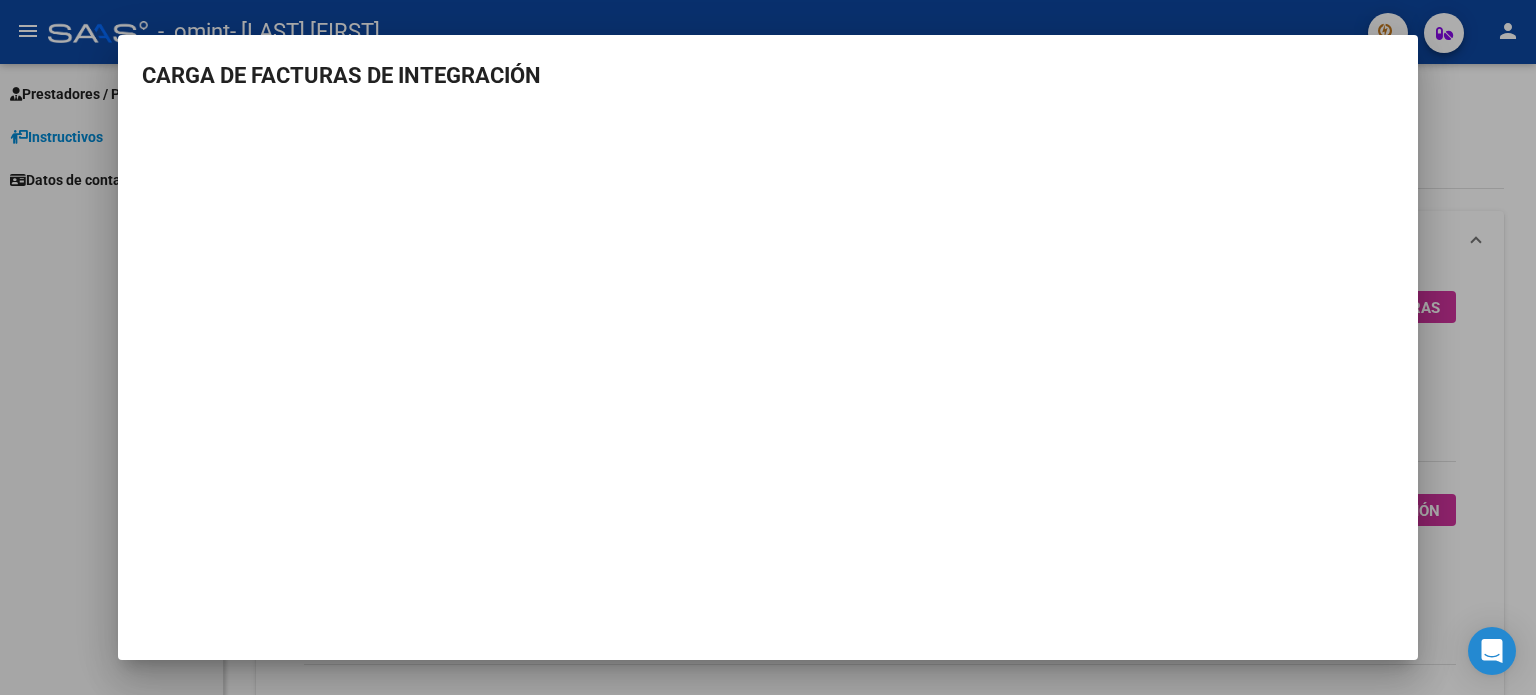 click at bounding box center [768, 347] 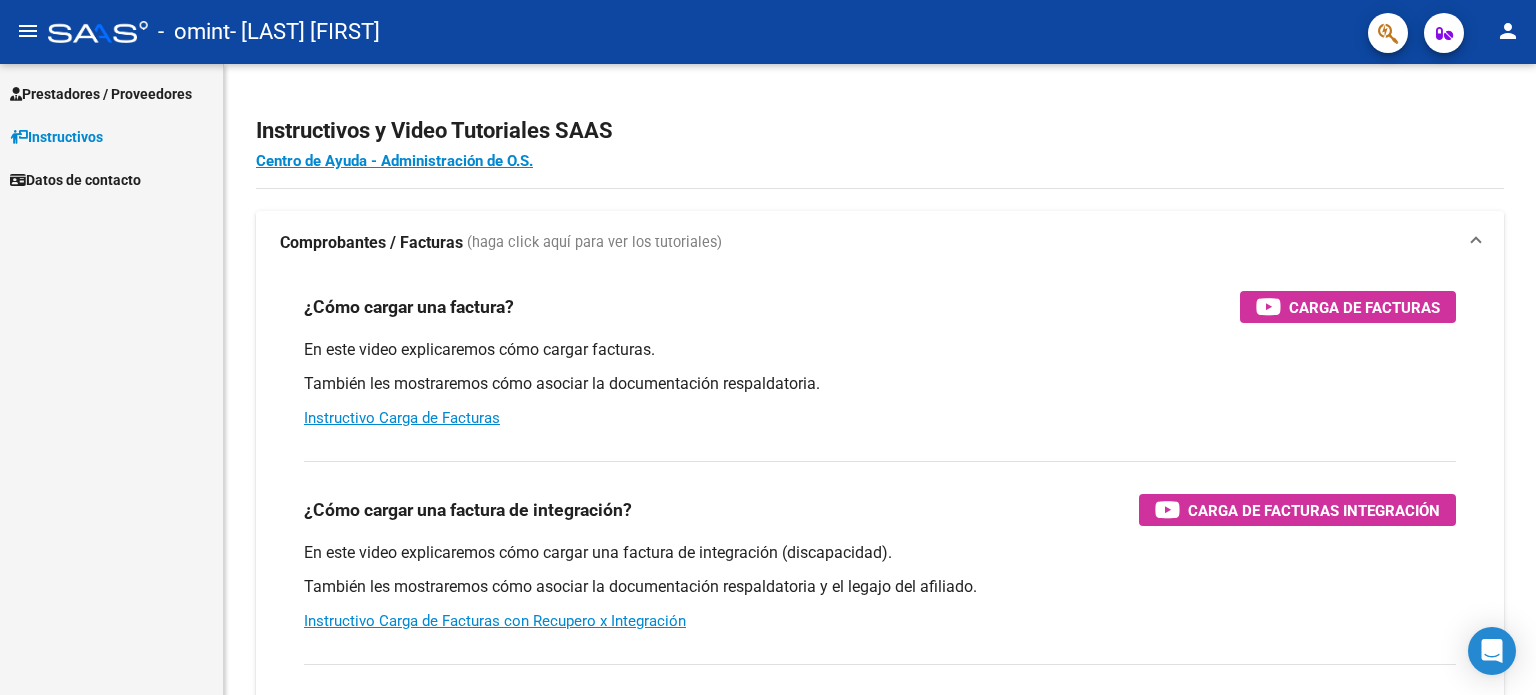 click on "Prestadores / Proveedores" at bounding box center (101, 94) 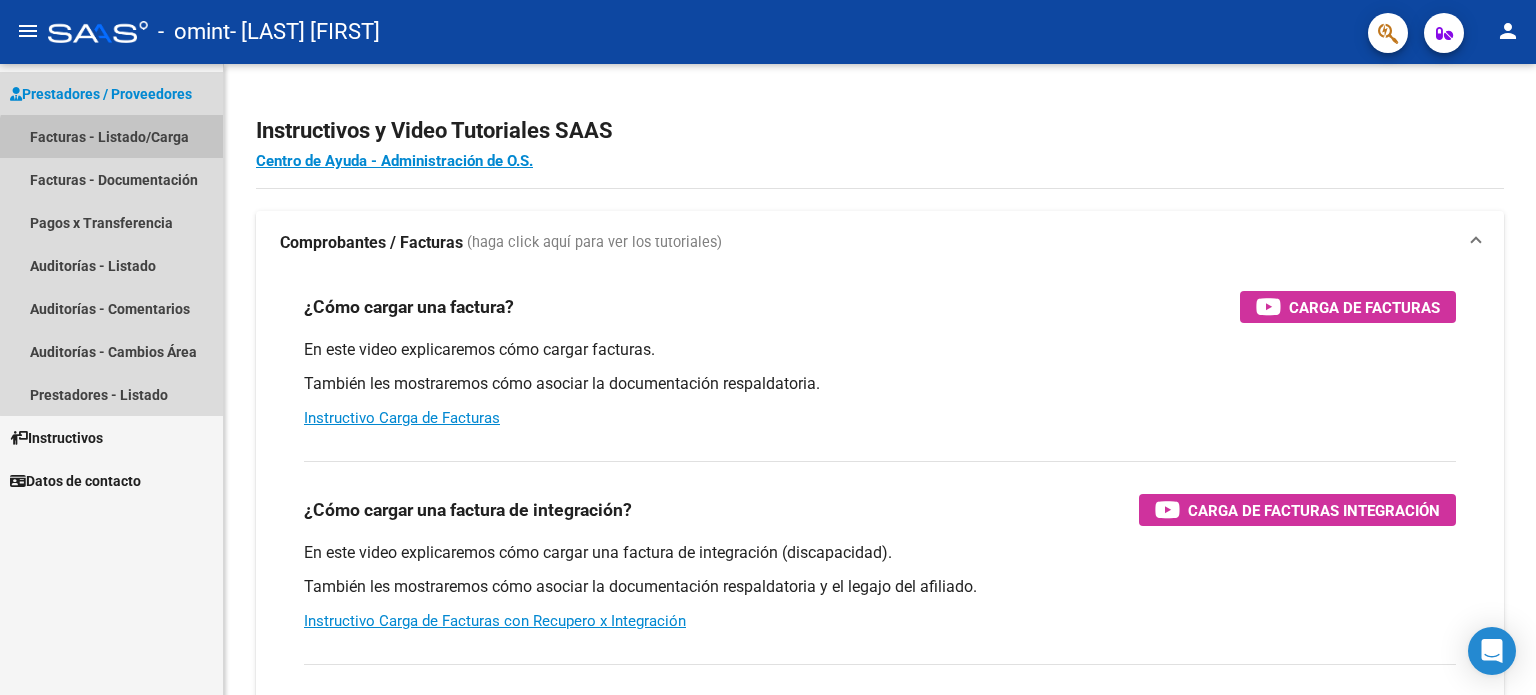 click on "Facturas - Listado/Carga" at bounding box center (111, 136) 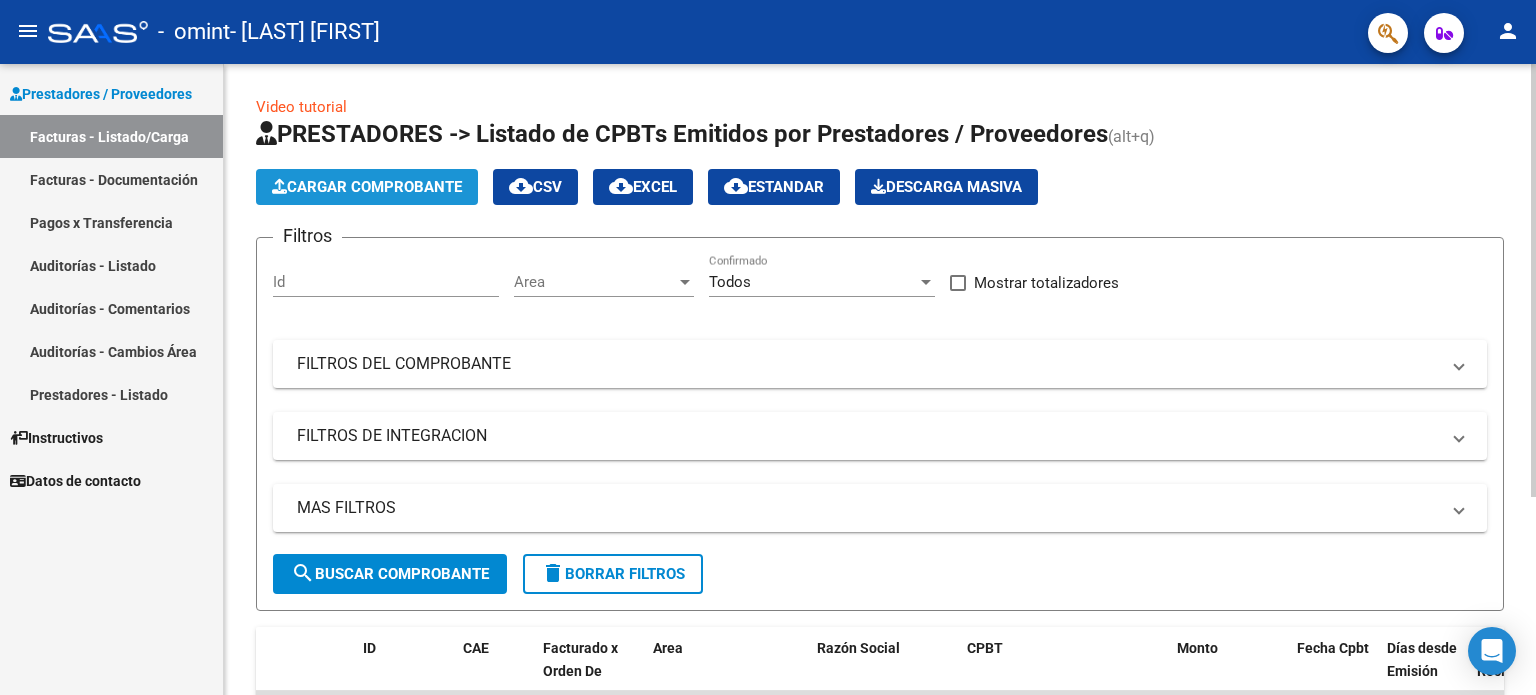 click on "Cargar Comprobante" 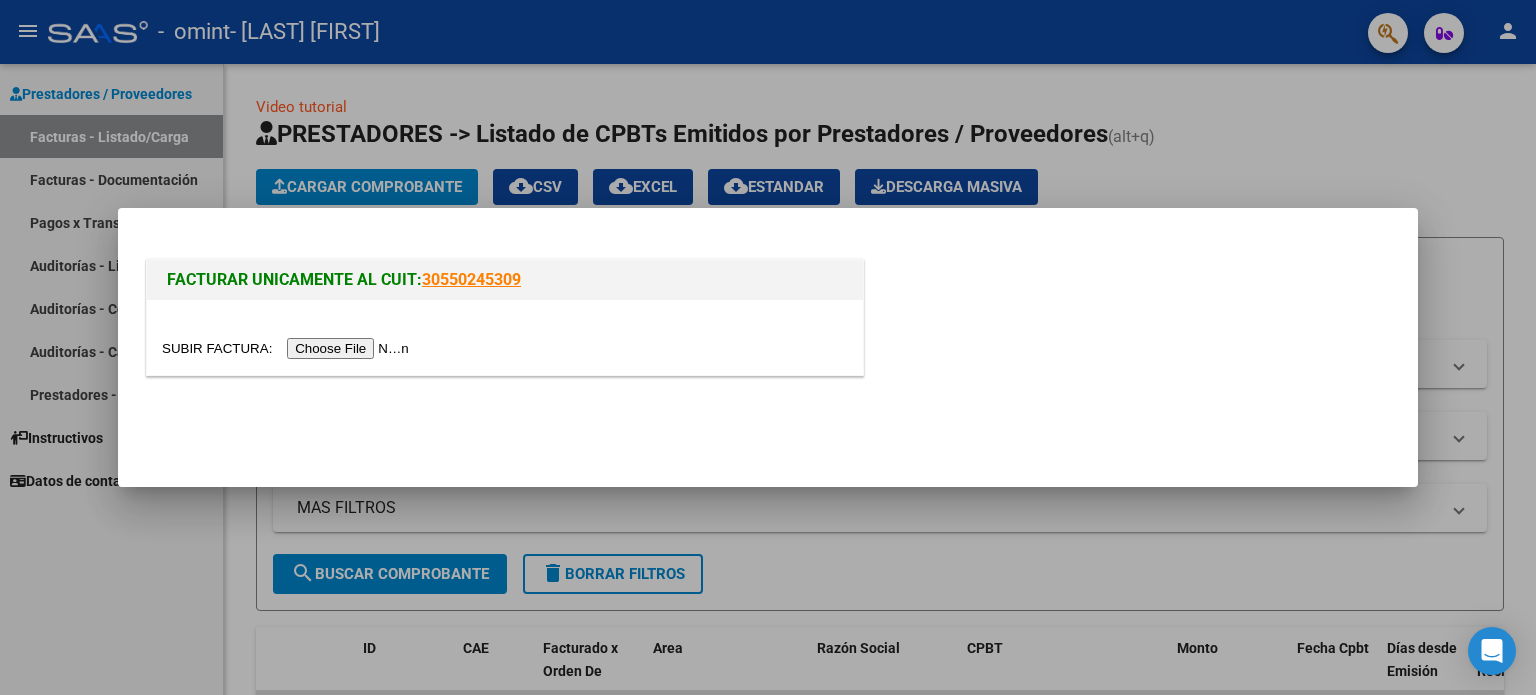 click at bounding box center [288, 348] 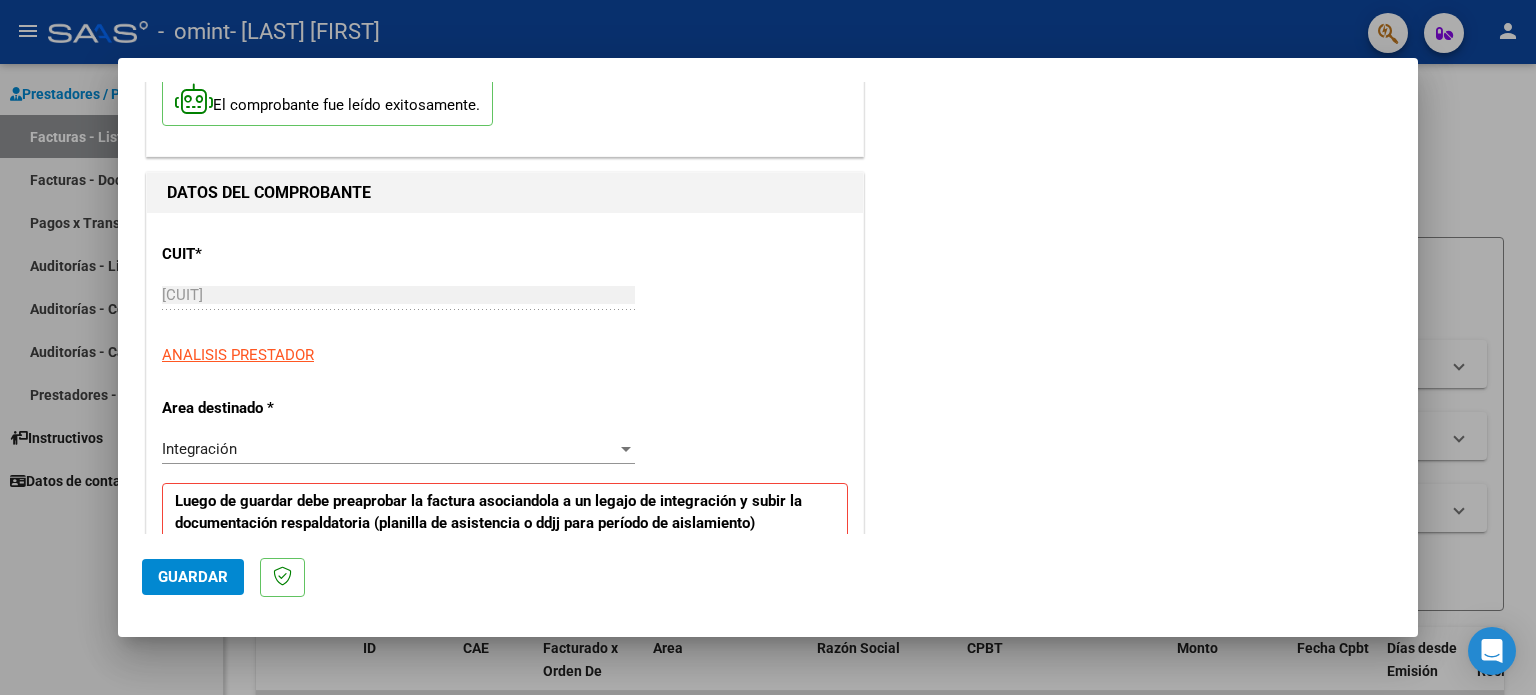 scroll, scrollTop: 163, scrollLeft: 0, axis: vertical 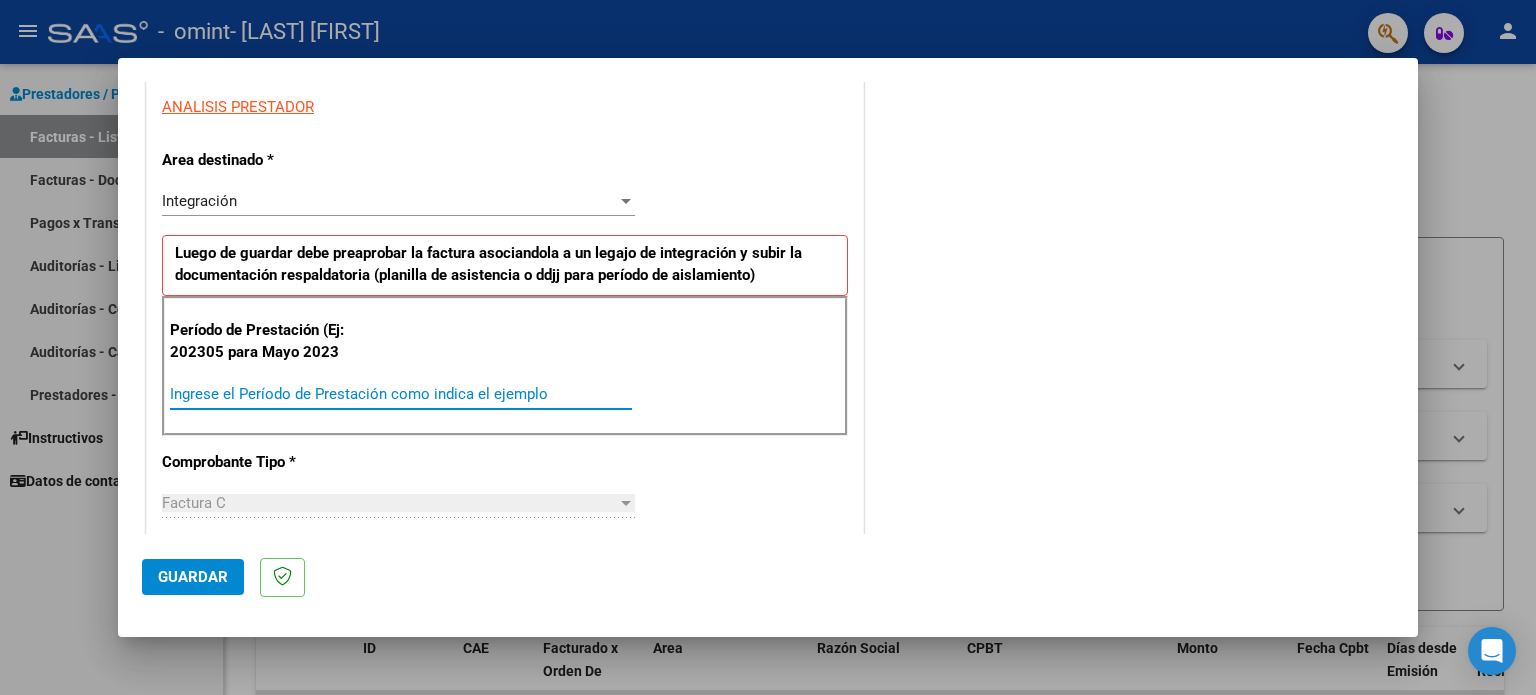 click on "Ingrese el Período de Prestación como indica el ejemplo" at bounding box center (401, 394) 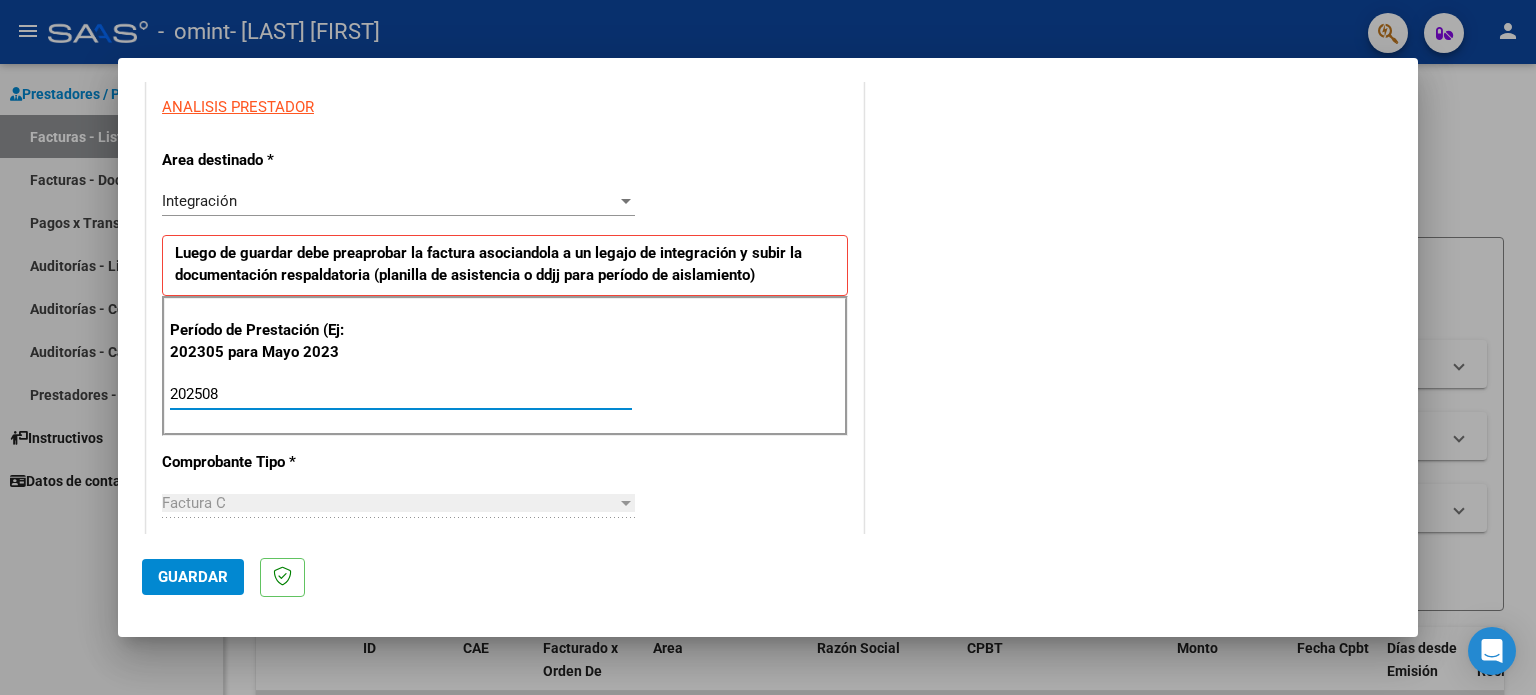 type on "202508" 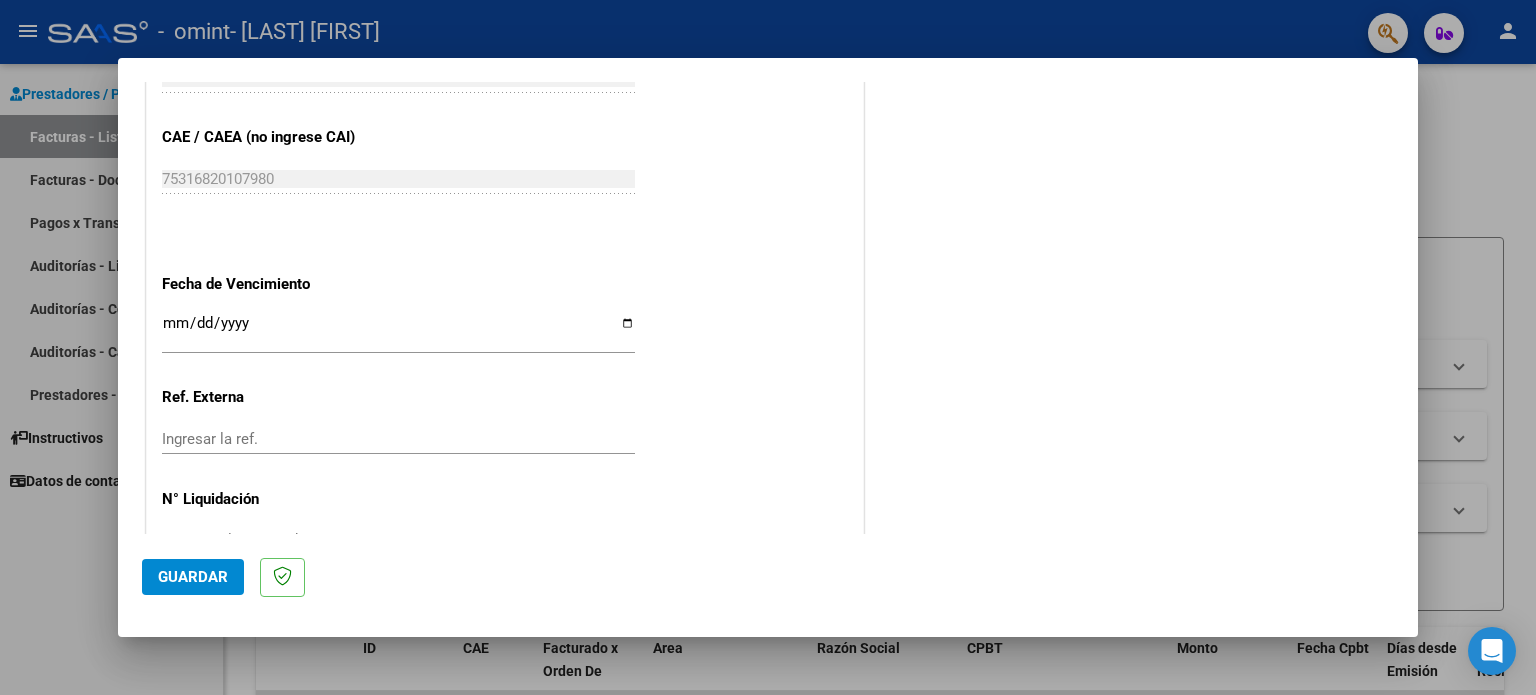 scroll, scrollTop: 1214, scrollLeft: 0, axis: vertical 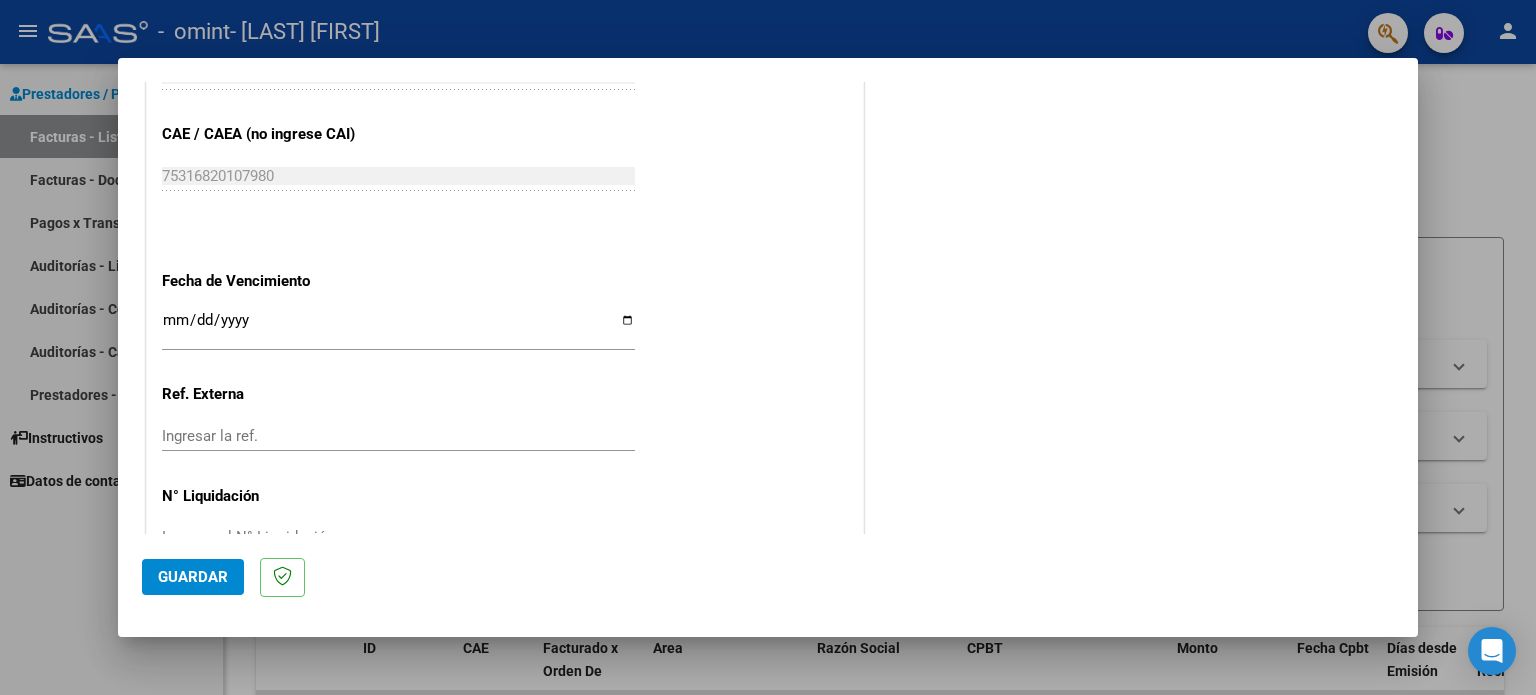 click on "Ingresar la fecha" at bounding box center (398, 328) 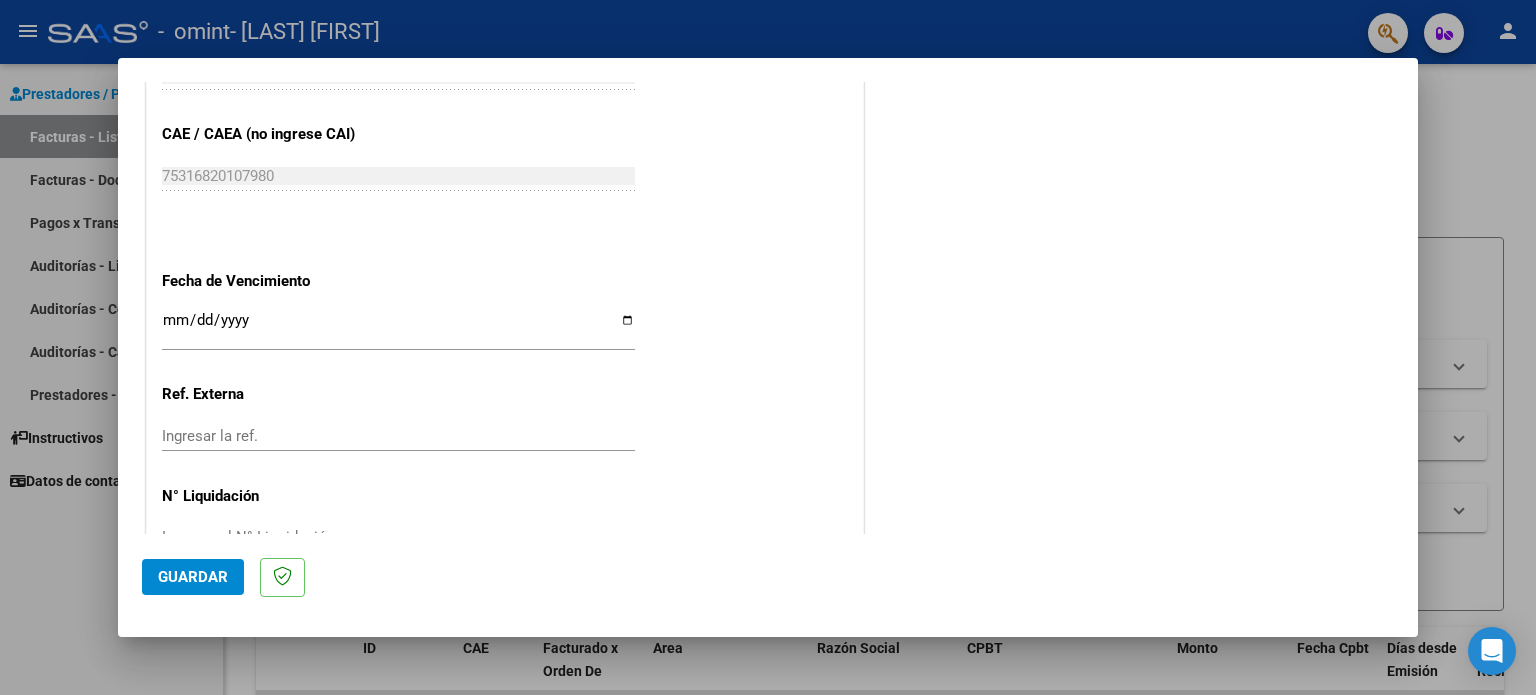 click on "CUIT * [CUIT] Ingresar CUIT ANALISIS PRESTADOR Area destinado * Integración Seleccionar Area Luego de guardar debe preaprobar la factura asociandola a un legajo de integración y subir la documentación respaldatoria (planilla de asistencia o ddjj para período de aislamiento) Período de Prestación (Ej: 202305 para Mayo 2023 202508 Ingrese el Período de Prestación como indica el ejemplo Comprobante Tipo * Factura C Seleccionar Tipo Punto de Venta * 2 Ingresar el Nro. Número * 1189 Ingresar el Nro. Monto * $ 98.964,88 Ingresar el monto Fecha del Cpbt. * 2025-08-03 Ingresar la fecha CAE / CAEA (no ingrese CAI) 75316820107980 Ingresar el CAE o CAEA (no ingrese CAI) Fecha de Vencimiento Ingresar la fecha Ref. Externa Ingresar la ref. N° Liquidación Ingresar el N° Liquidación" at bounding box center [505, -148] 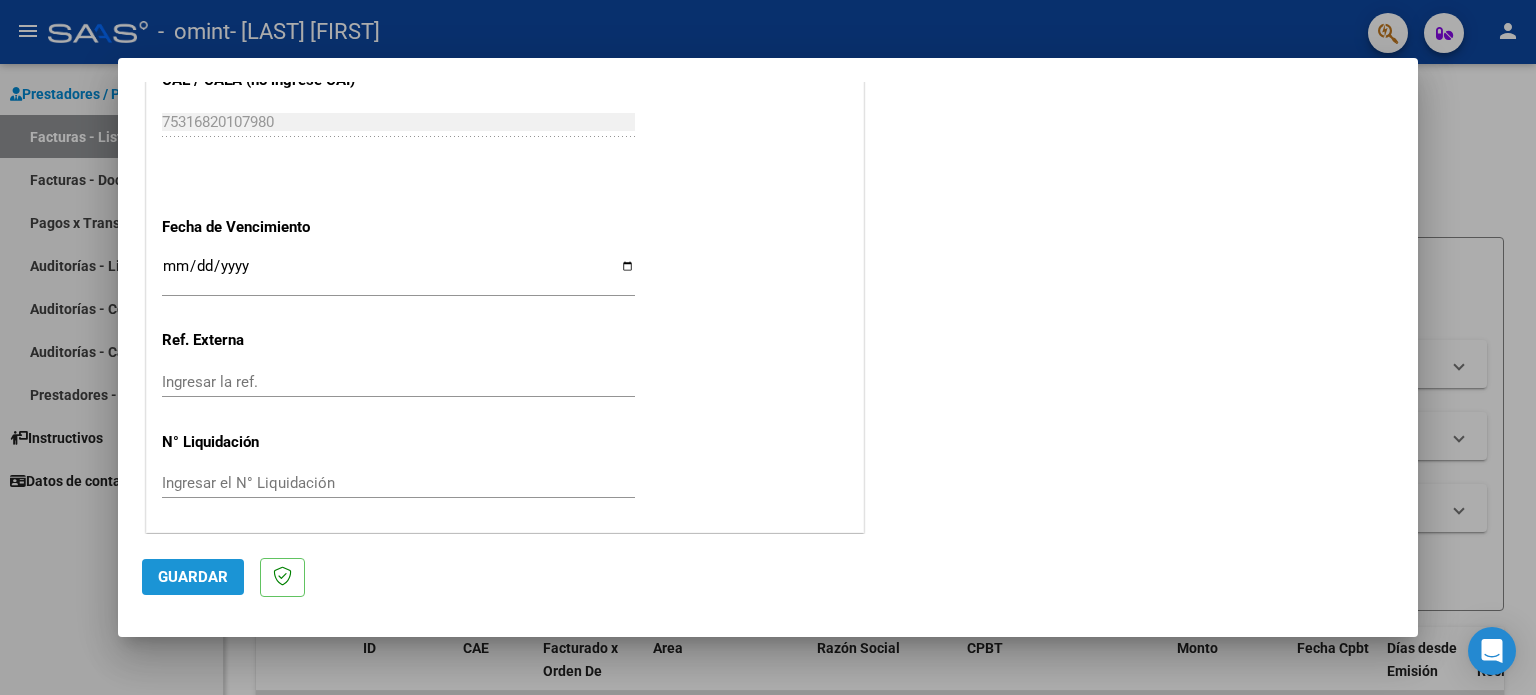 click on "Guardar" 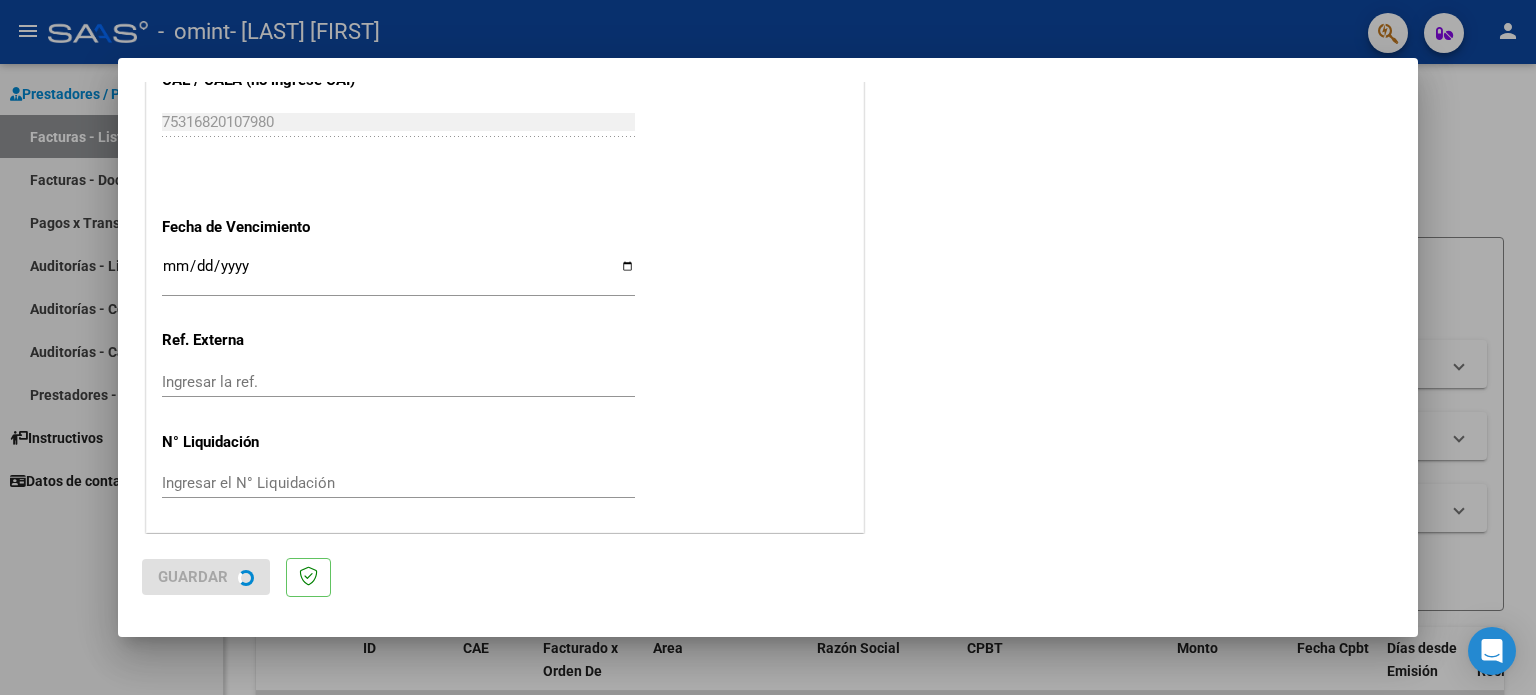scroll, scrollTop: 0, scrollLeft: 0, axis: both 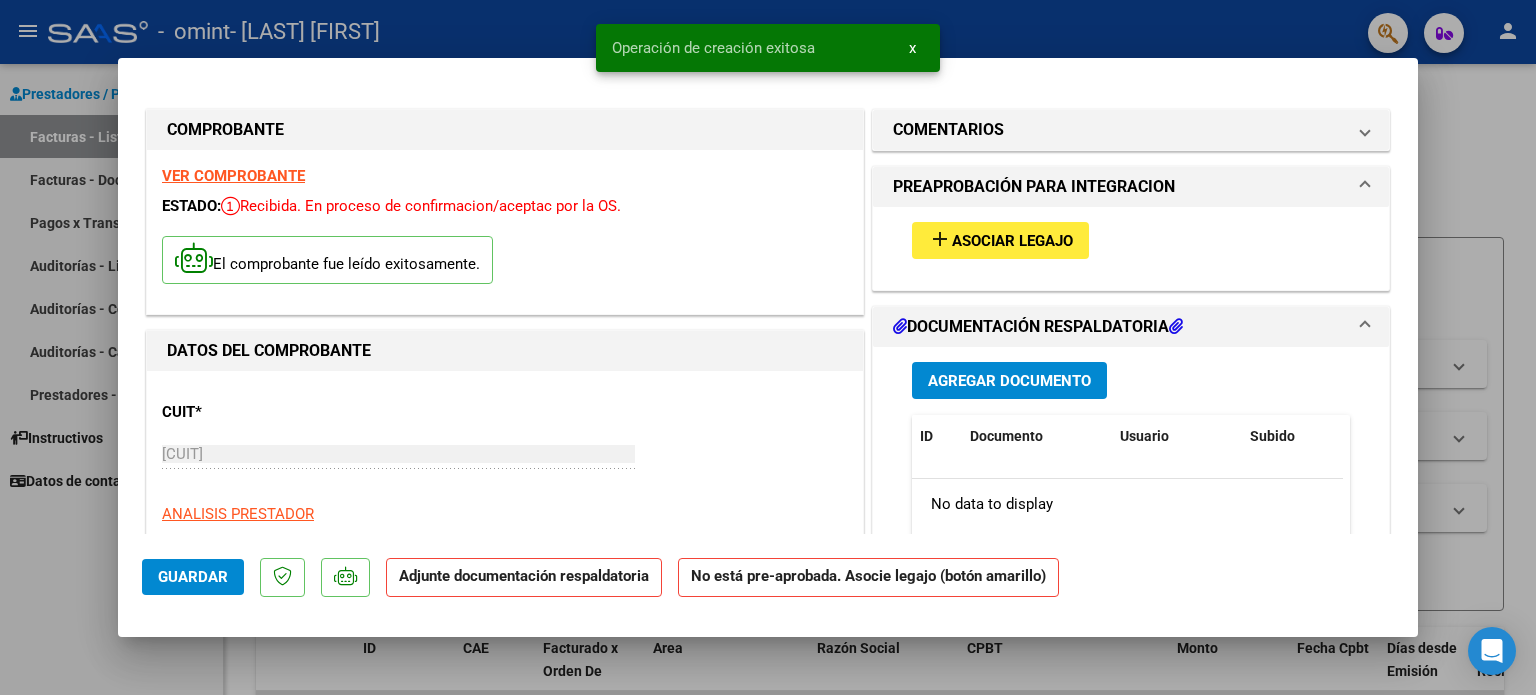 click on "add Asociar Legajo" at bounding box center [1000, 240] 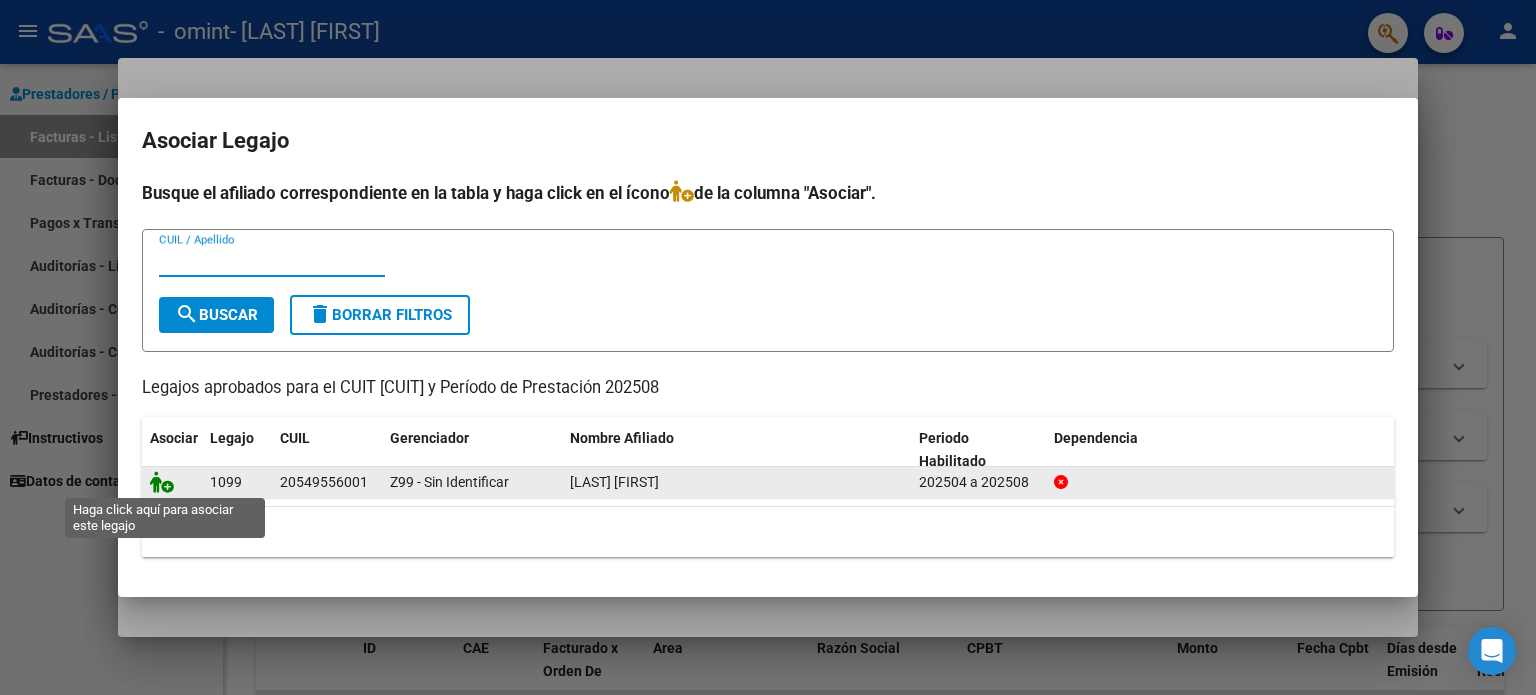 click 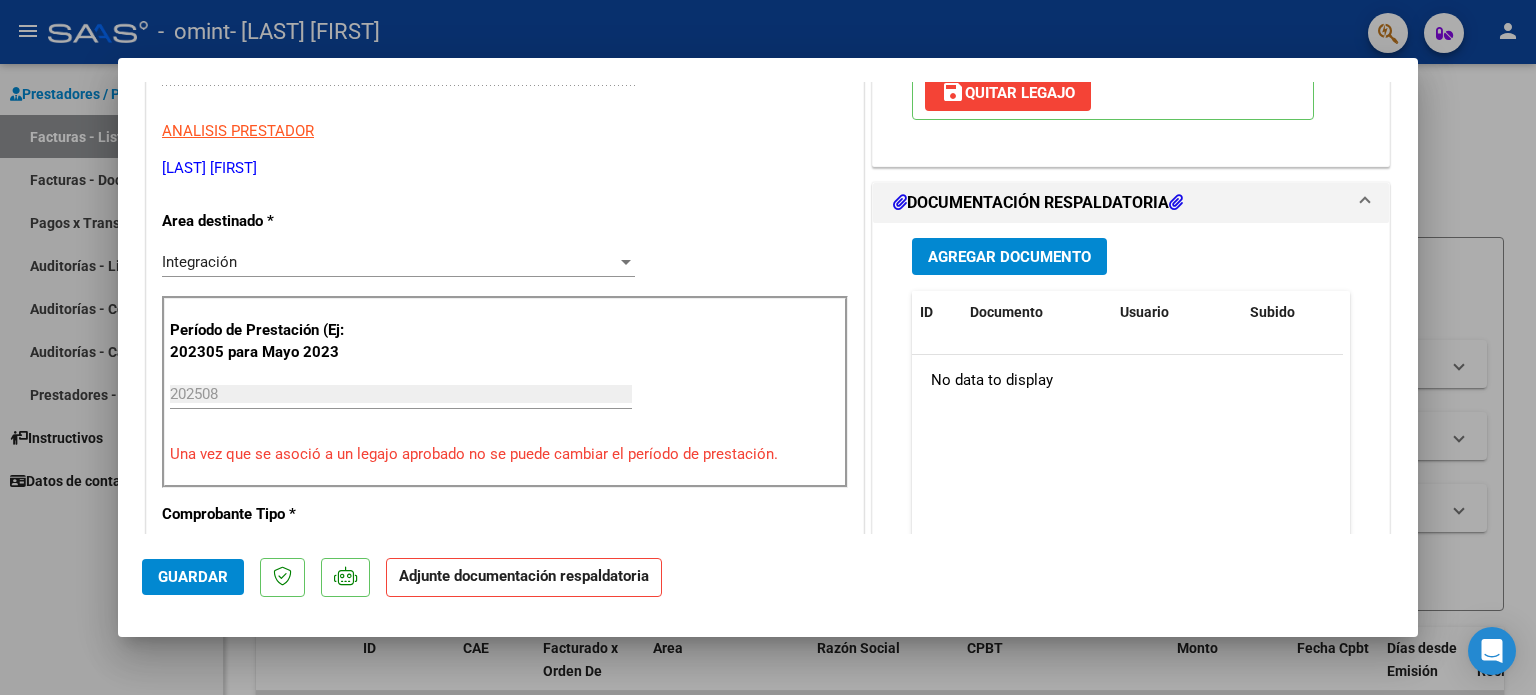 scroll, scrollTop: 407, scrollLeft: 0, axis: vertical 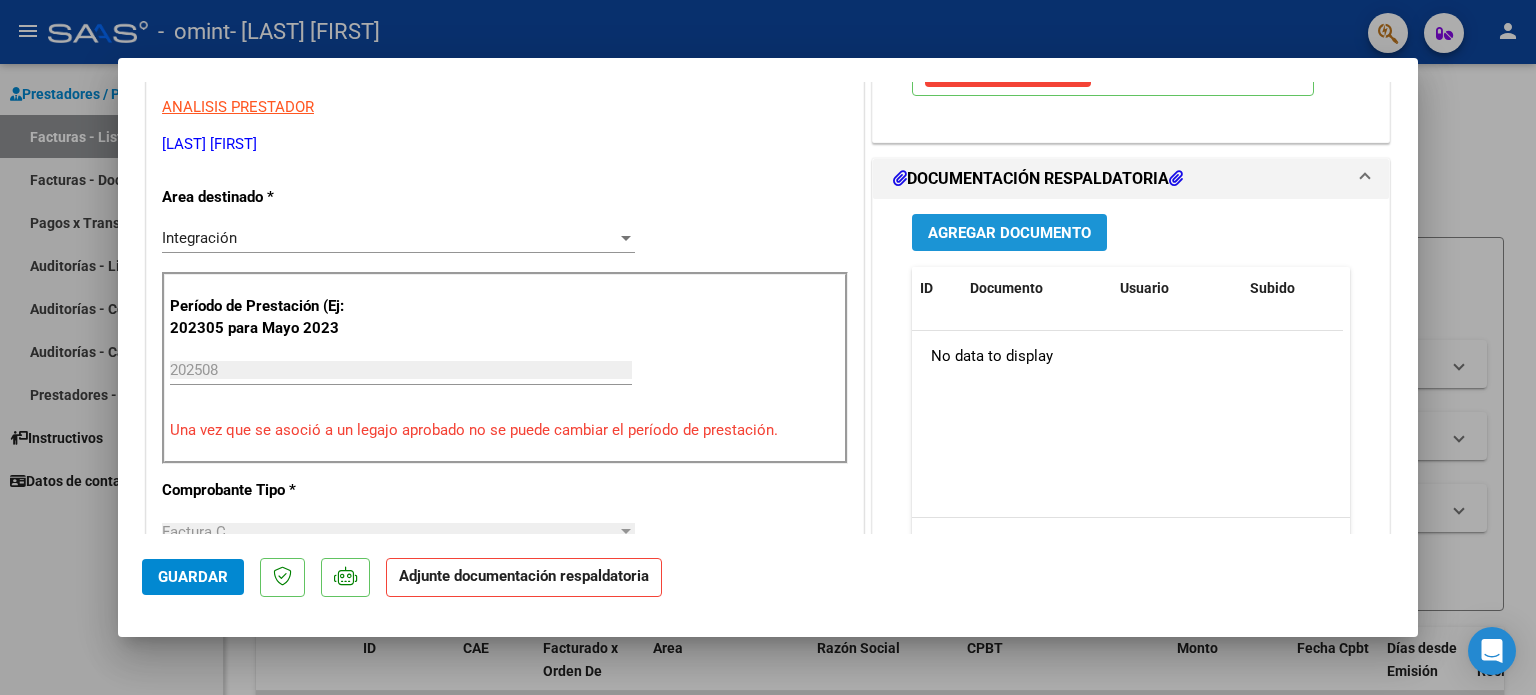 click on "Agregar Documento" at bounding box center (1009, 232) 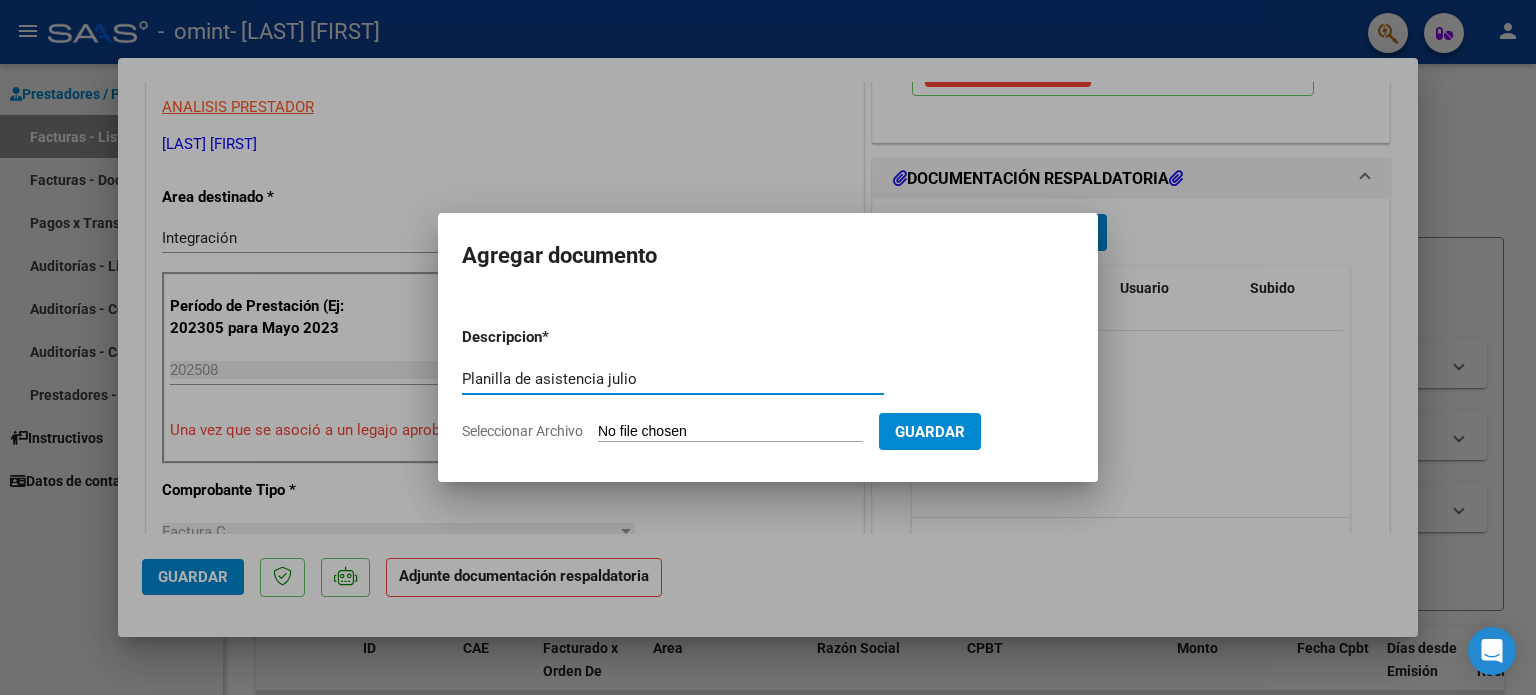 type on "Planilla de asistencia julio" 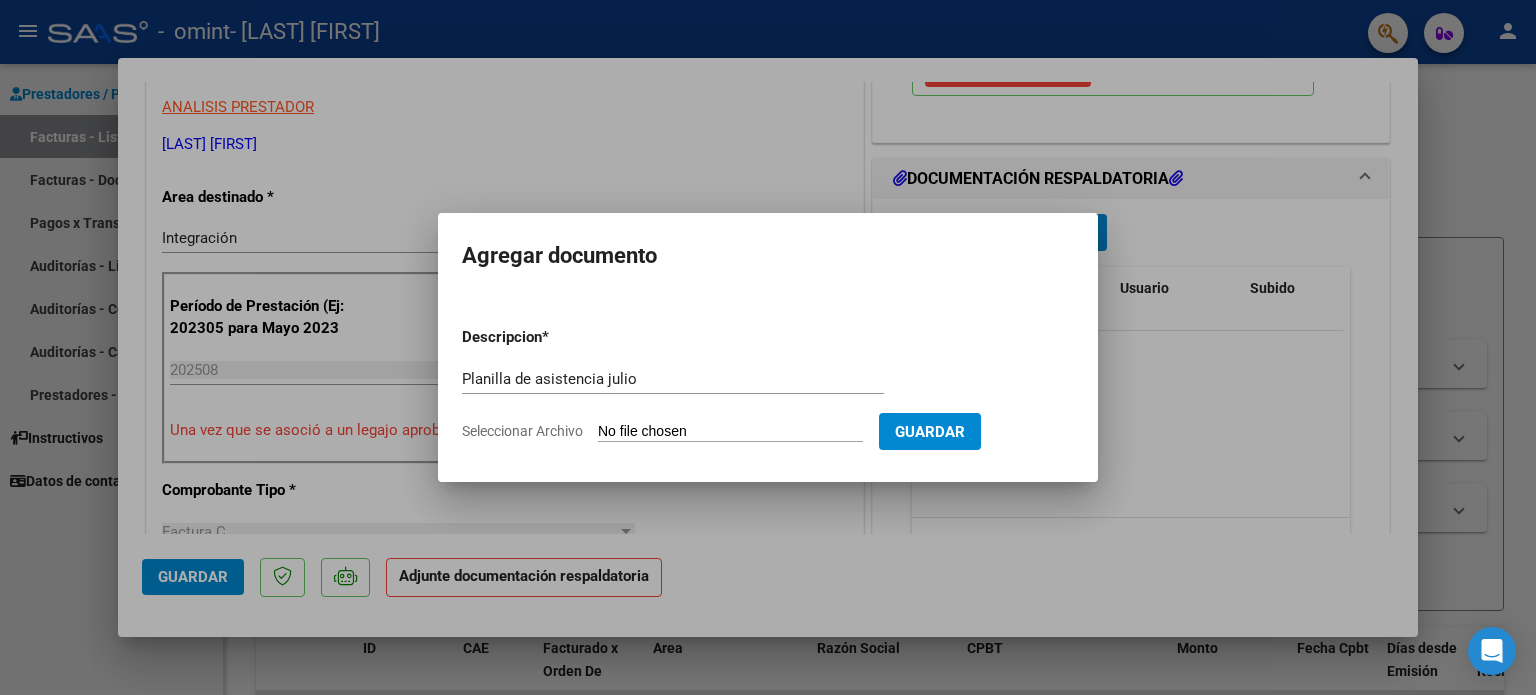 click on "Seleccionar Archivo" at bounding box center [730, 432] 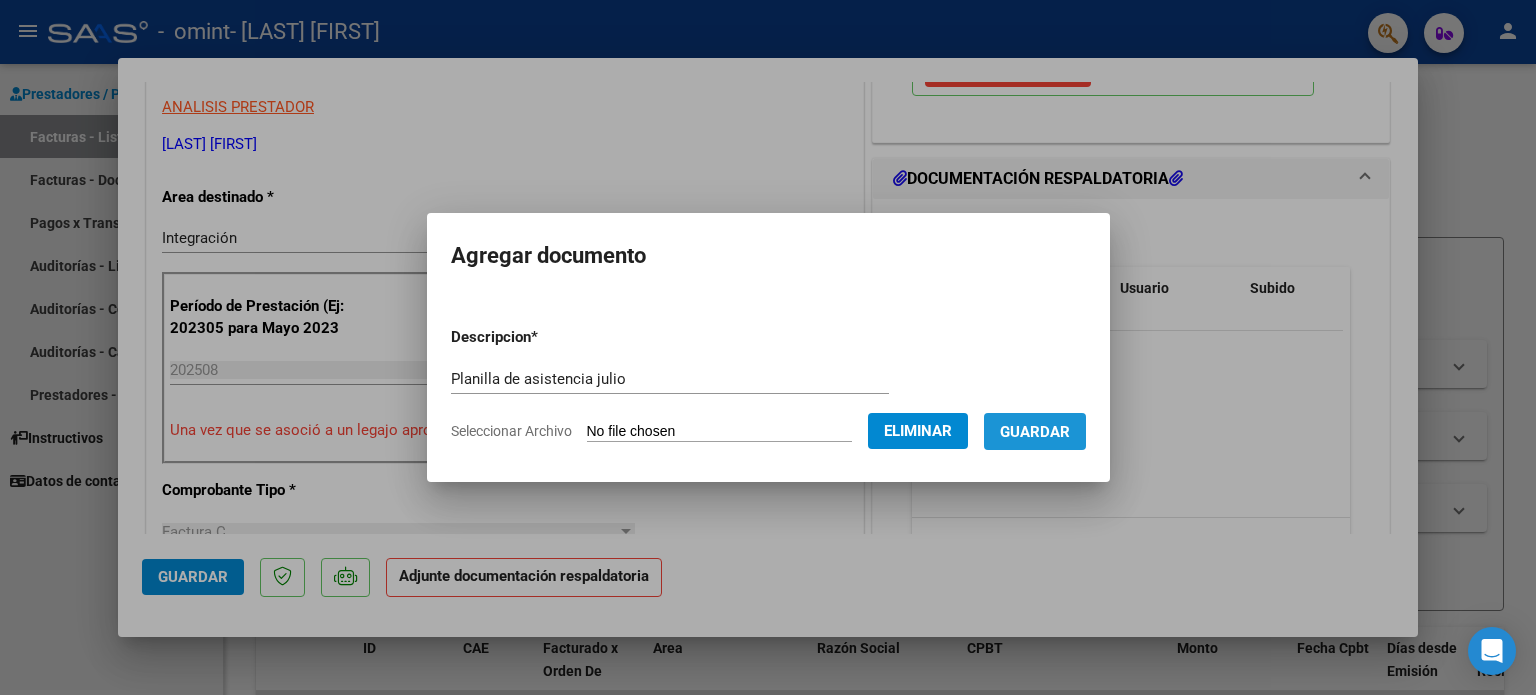 click on "Guardar" at bounding box center (1035, 432) 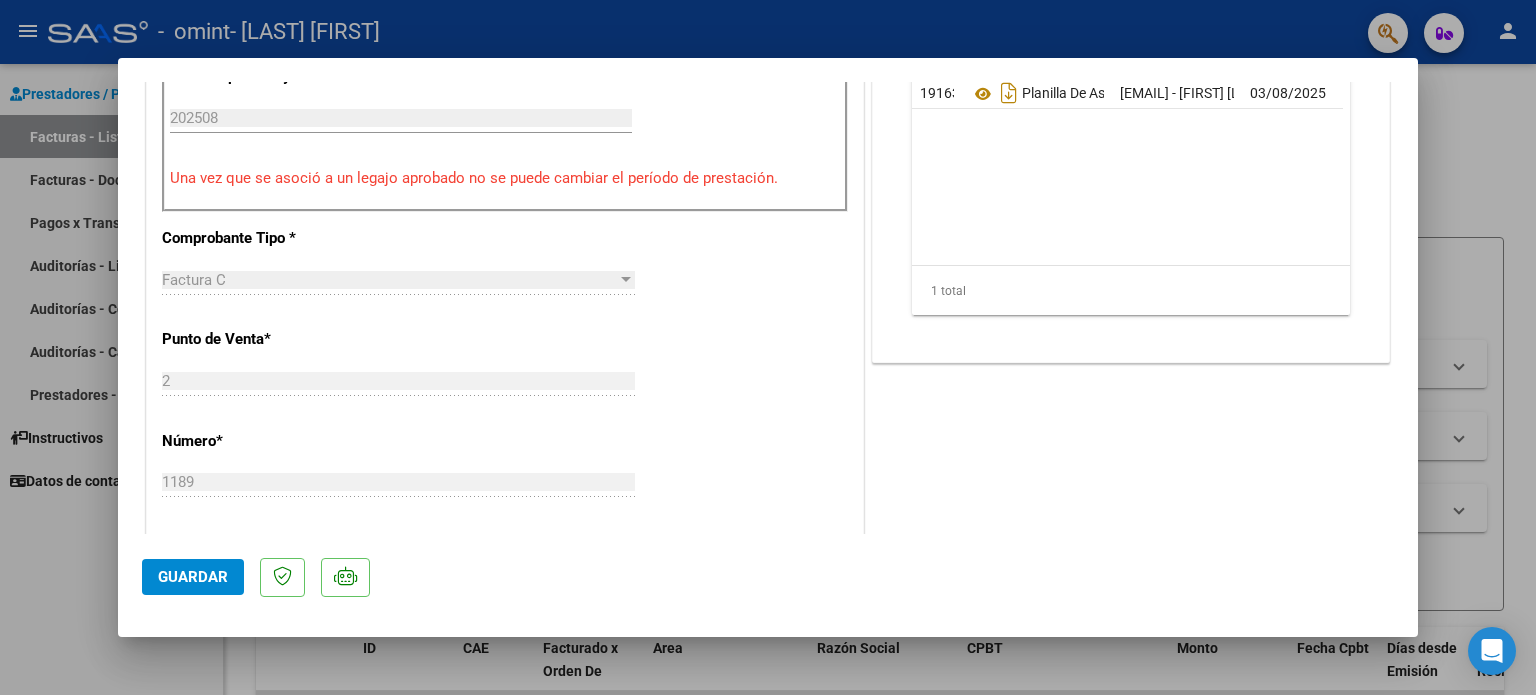 scroll, scrollTop: 656, scrollLeft: 0, axis: vertical 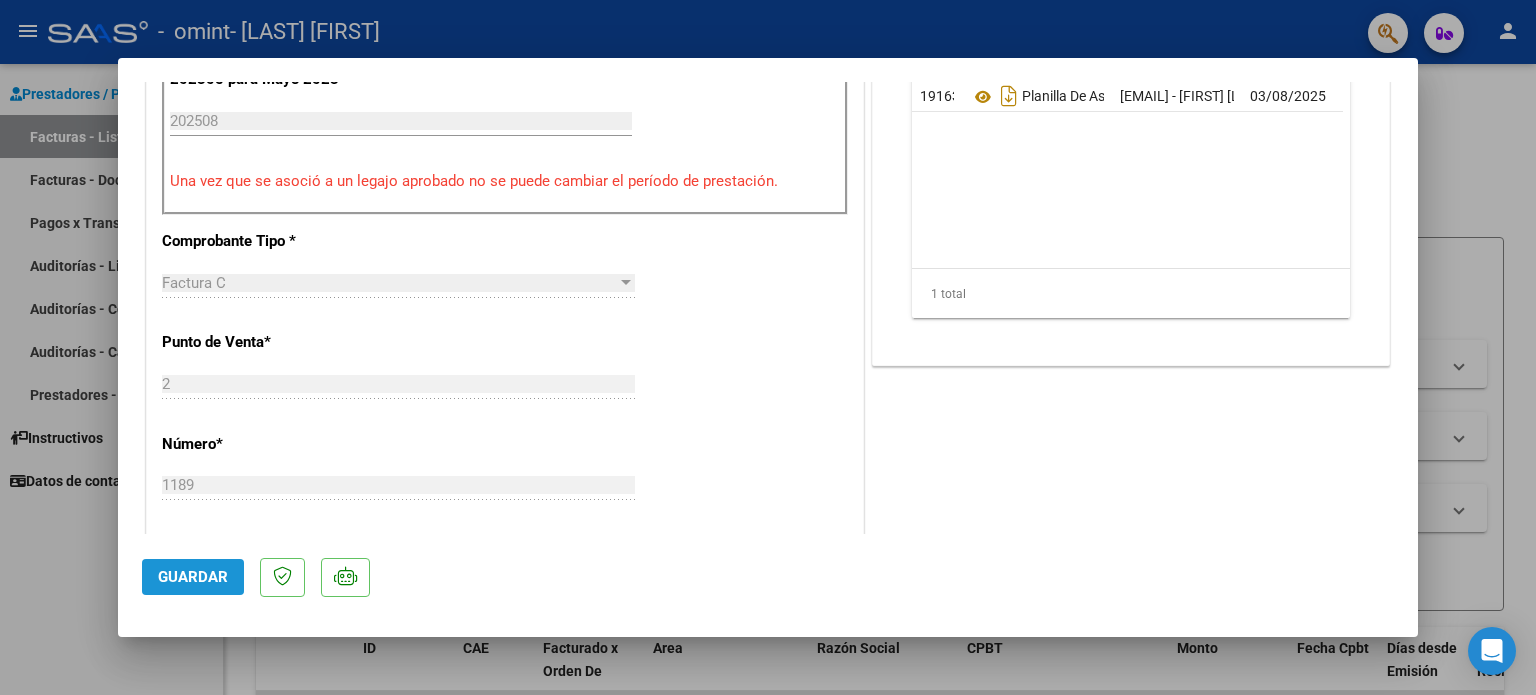 click on "Guardar" 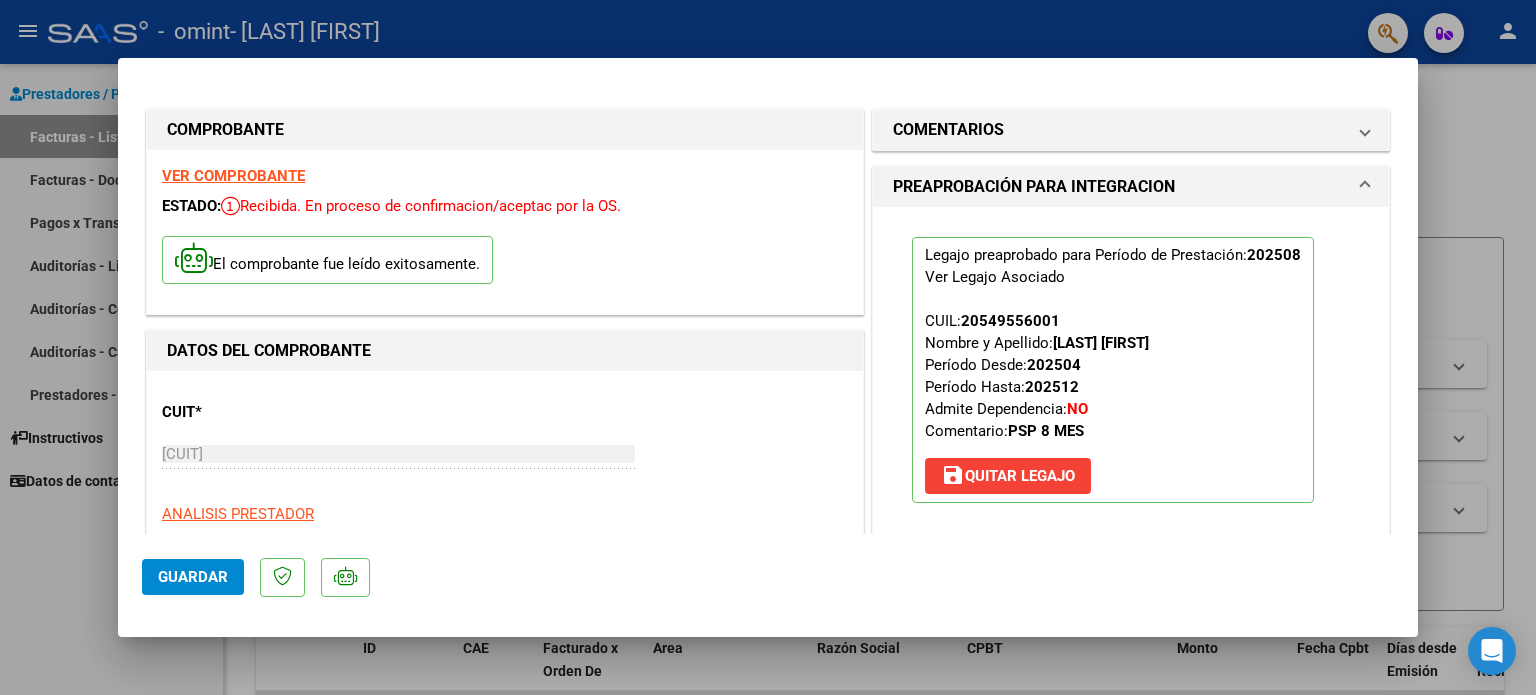 scroll, scrollTop: 30, scrollLeft: 0, axis: vertical 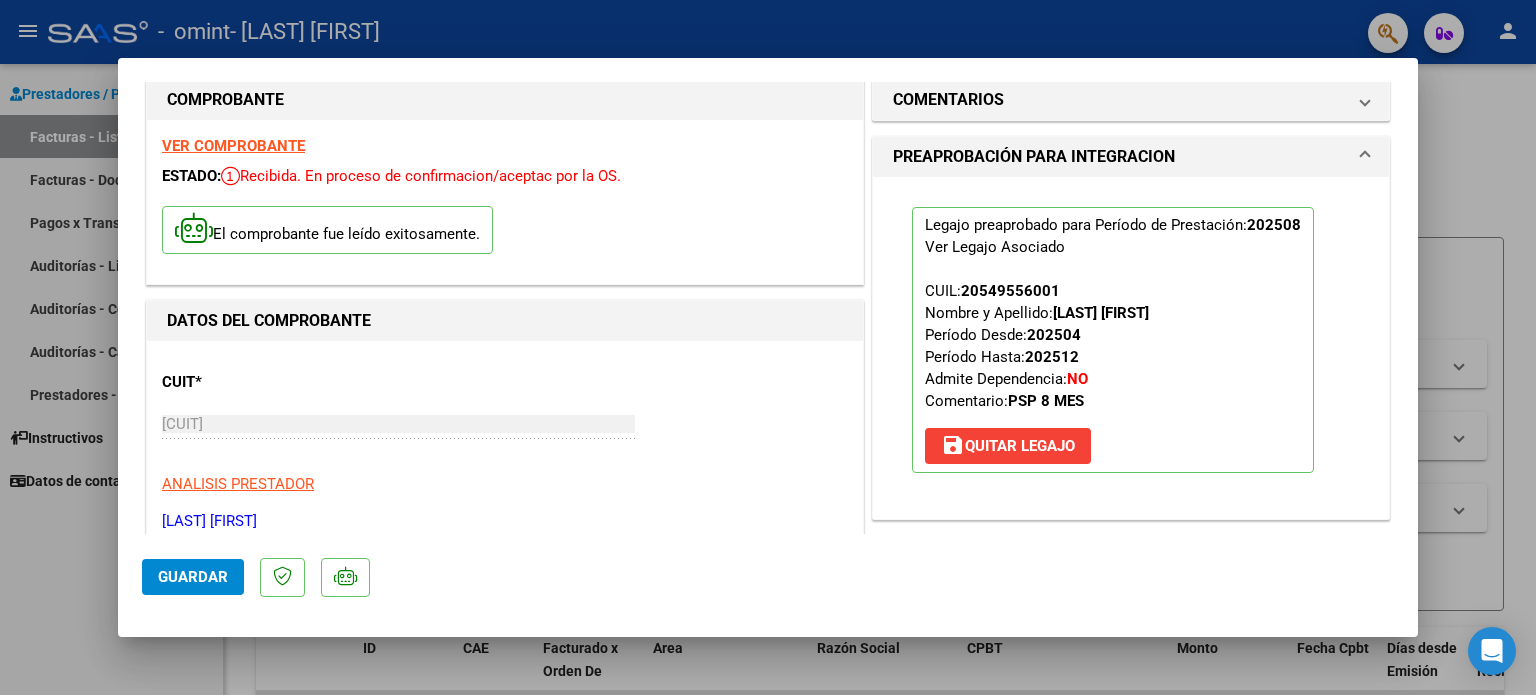 click at bounding box center [768, 347] 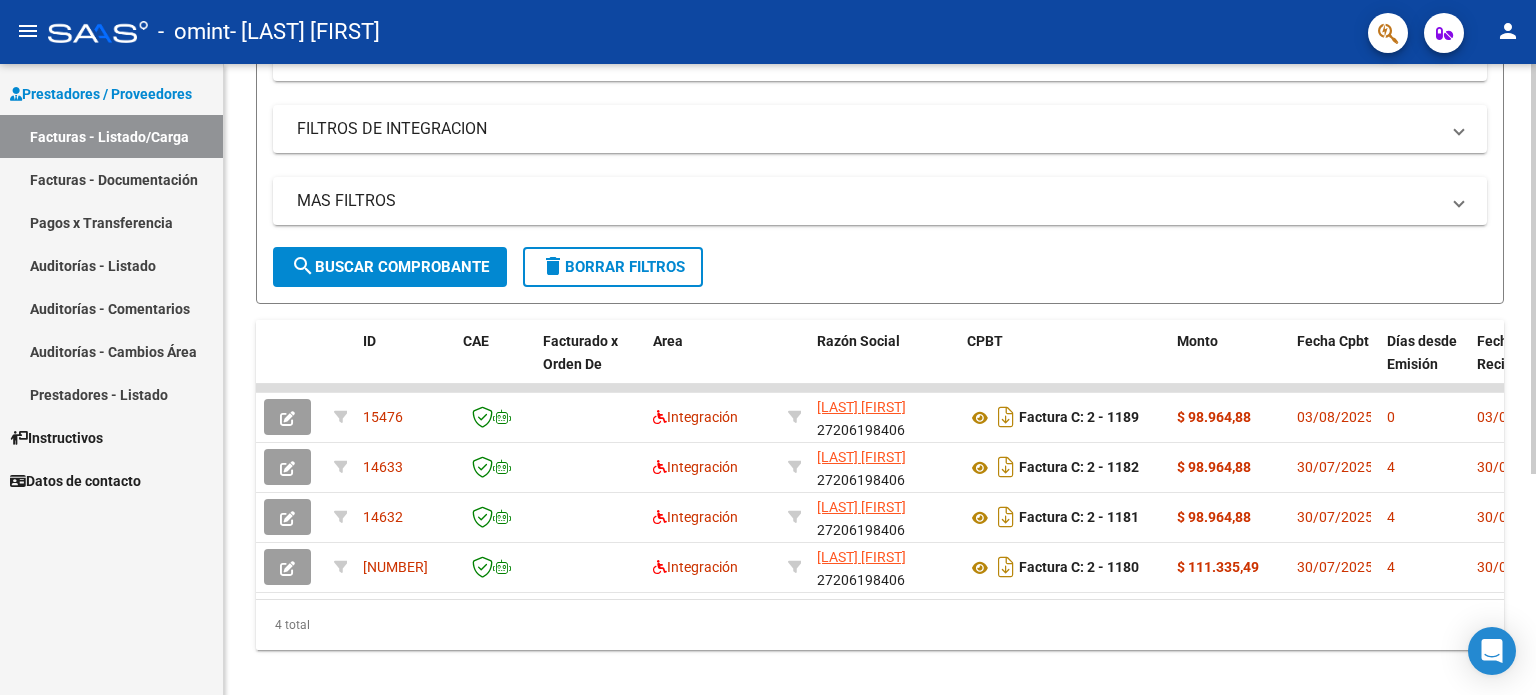 scroll, scrollTop: 338, scrollLeft: 0, axis: vertical 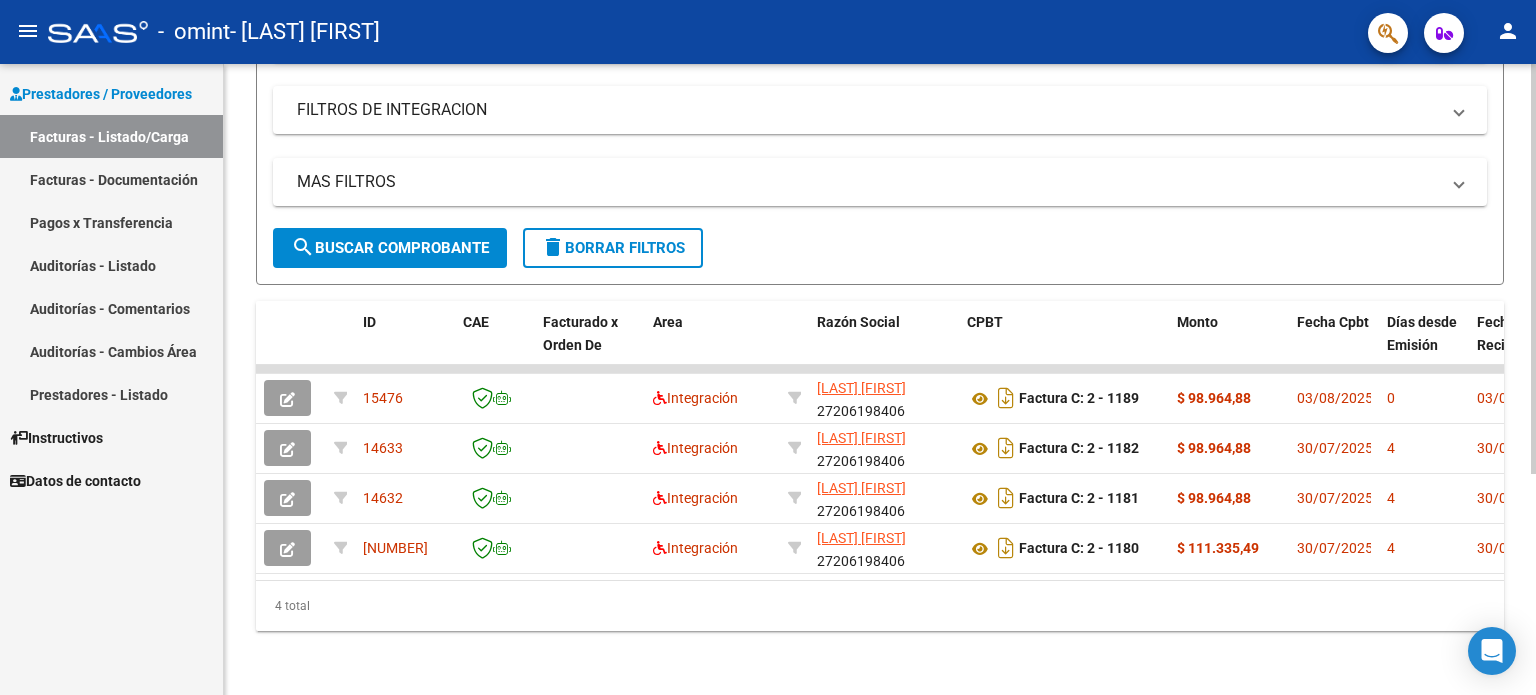 click on "menu - omint - [LAST] [FIRST] person Prestadores / Proveedores Facturas - Listado/Carga Facturas - Documentación Pagos x Transferencia Auditorías - Listado Auditorías - Comentarios Auditorías - Cambios Área Prestadores - Listado Instructivos Datos de contacto Video tutorial PRESTADORES -> Listado de CPBTs Emitidos por Prestadores / Proveedores (alt+q) Cargar Comprobante cloud_download CSV cloud_download EXCEL cloud_download Estandar Descarga Masiva Filtros Id Area Area Todos Confirmado Mostrar totalizadores FILTROS DEL COMPROBANTE Comprobante Tipo Comprobante Tipo Start date – End date Fec. Comprobante Desde / Hasta Días Emisión Desde(cant. días) Días Emisión Hasta(cant. días) CUIT / Razón Social Pto. Venta Nro. Comprobante Código SSS CAE Válido CAE Válido Todos Cargado Módulo Hosp. Todos Tiene facturacion Apócrifa Hospital Refes FILTROS DE INTEGRACION Período De Prestación Campos del Archivo de Rendición Devuelto x SSS (dr_envio)" at bounding box center (768, 347) 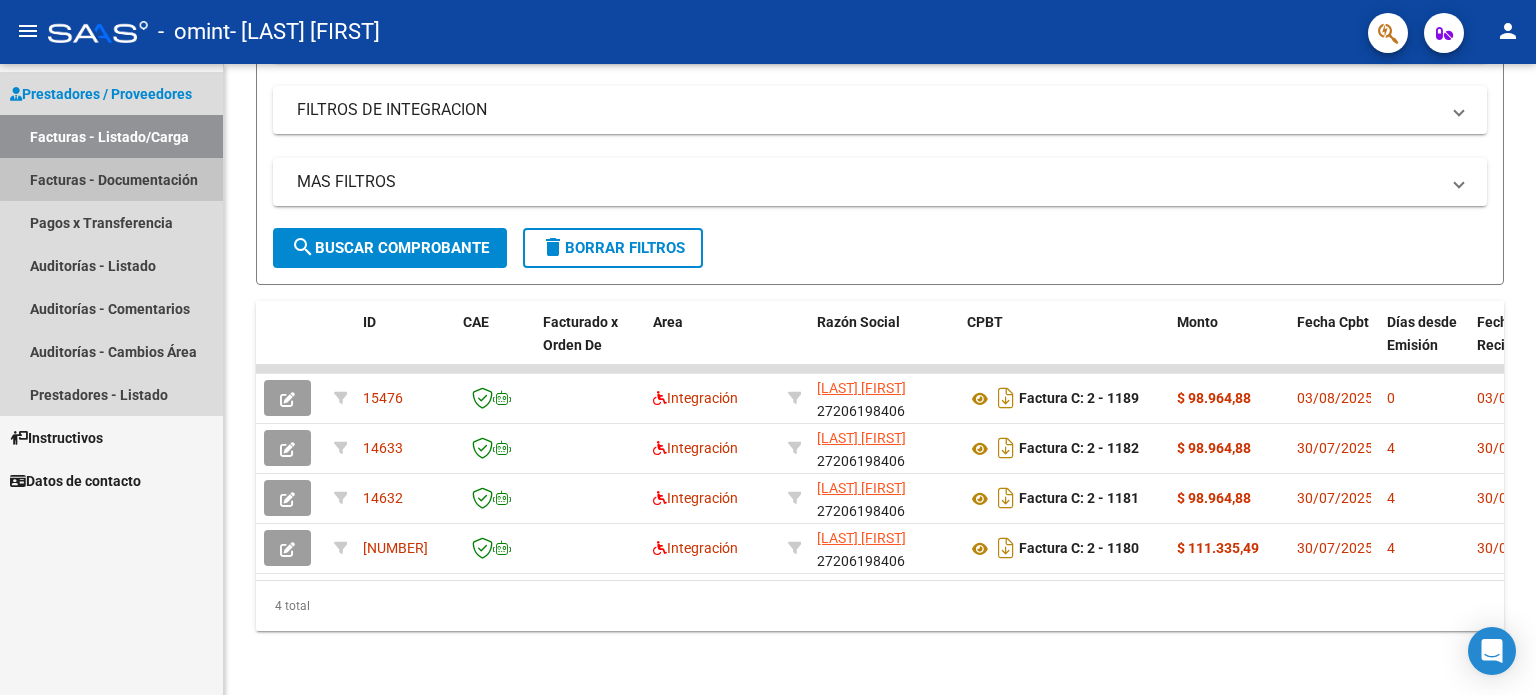 click on "Facturas - Documentación" at bounding box center [111, 179] 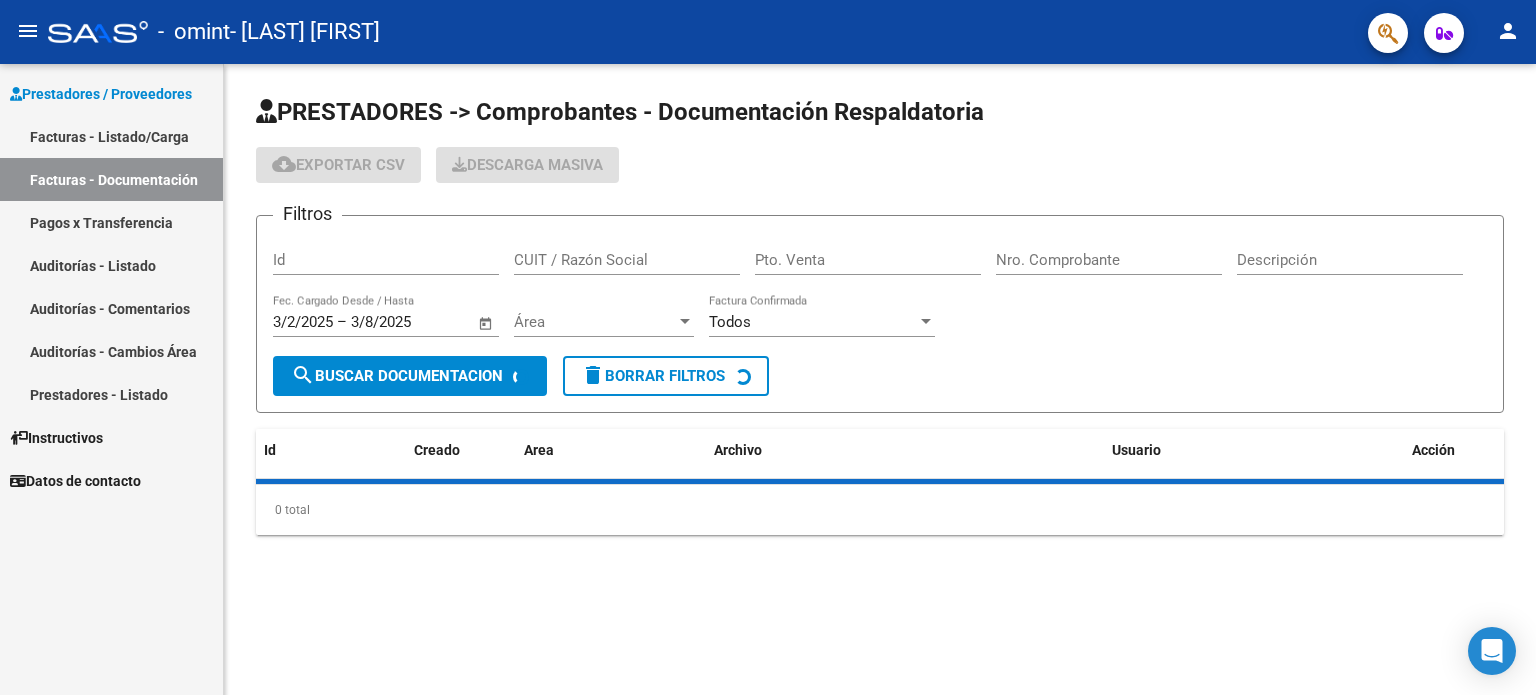 scroll, scrollTop: 0, scrollLeft: 0, axis: both 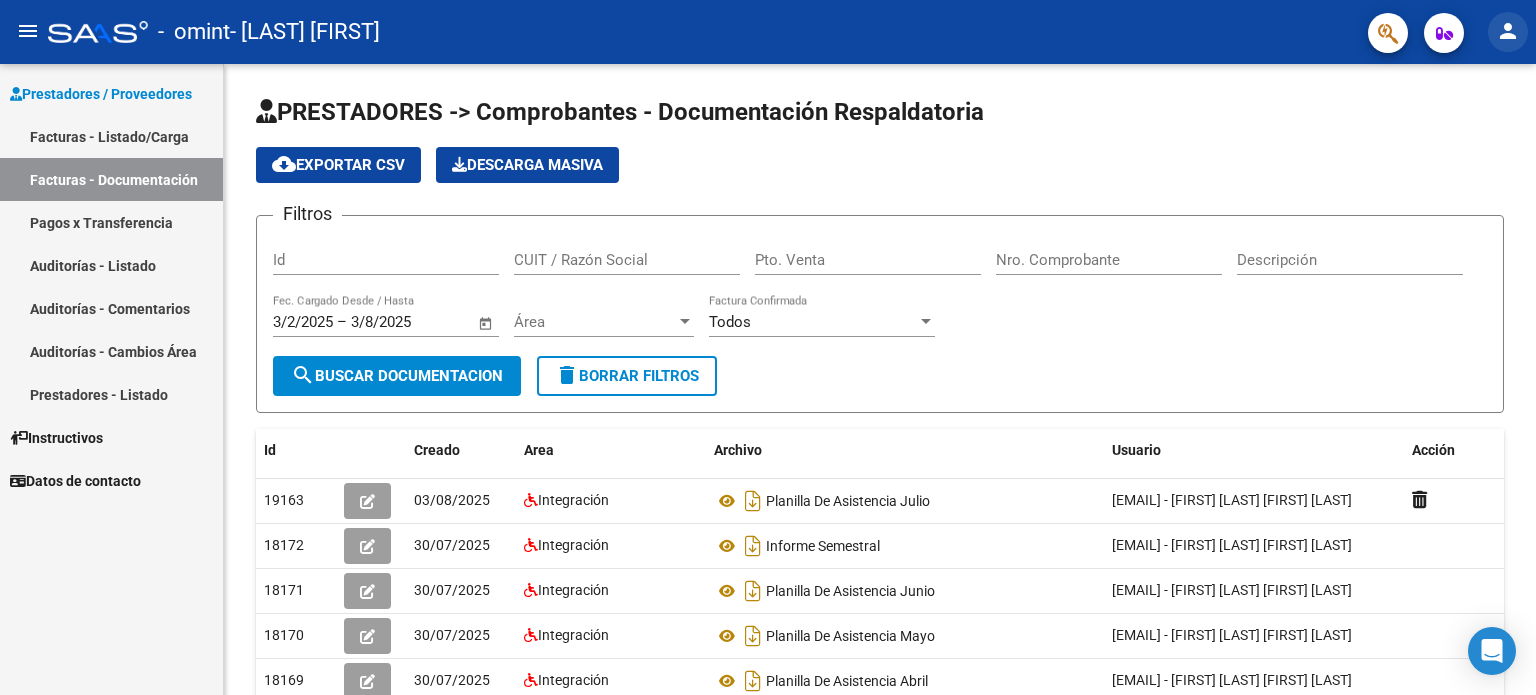click on "person" 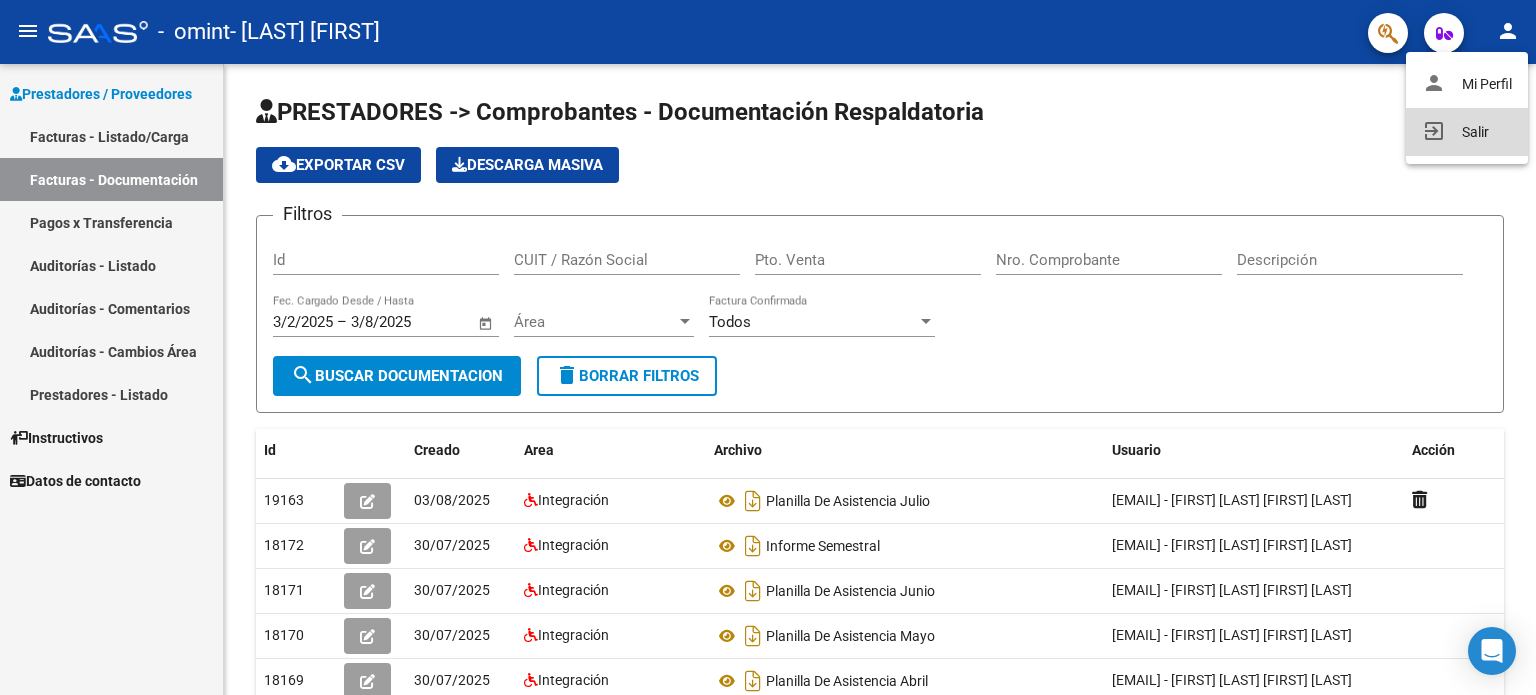 click on "exit_to_app  Salir" at bounding box center (1467, 132) 